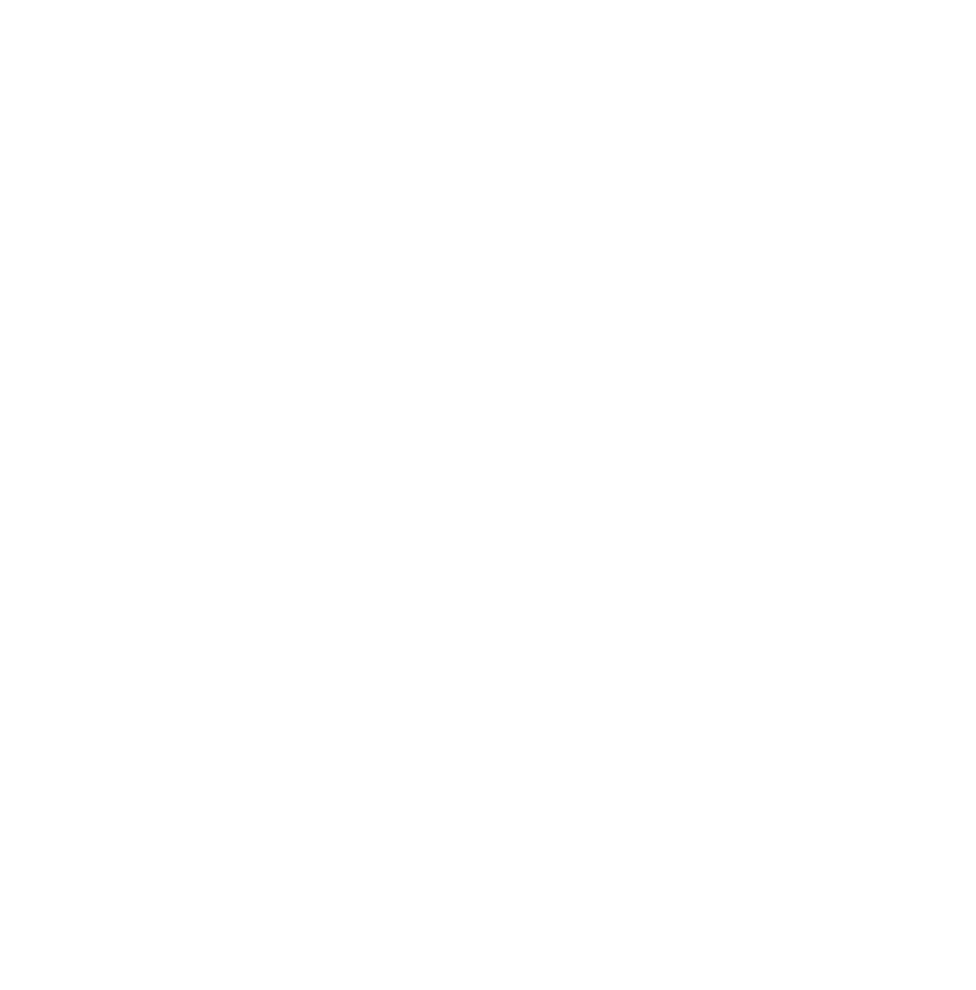 scroll, scrollTop: 0, scrollLeft: 0, axis: both 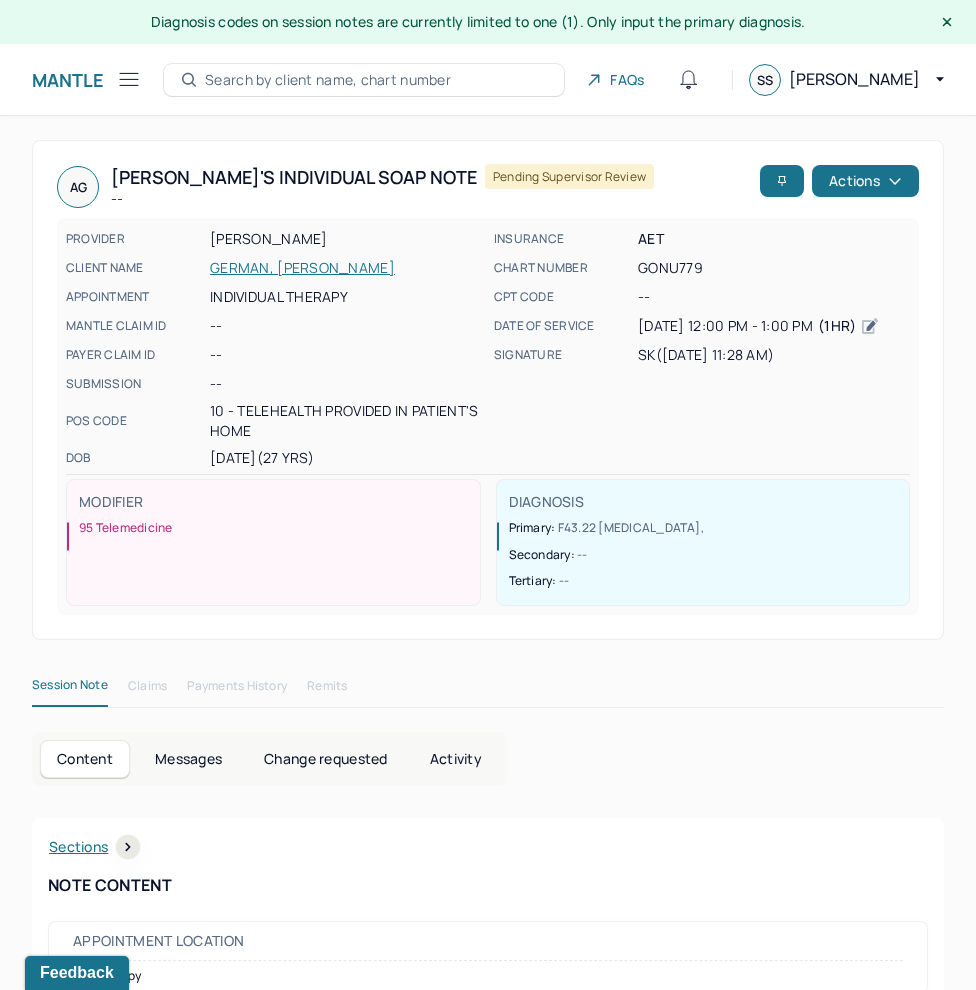 click on "Mantle     Note   Search by client name, chart number     FAQs     SS [PERSON_NAME]" at bounding box center (488, 80) 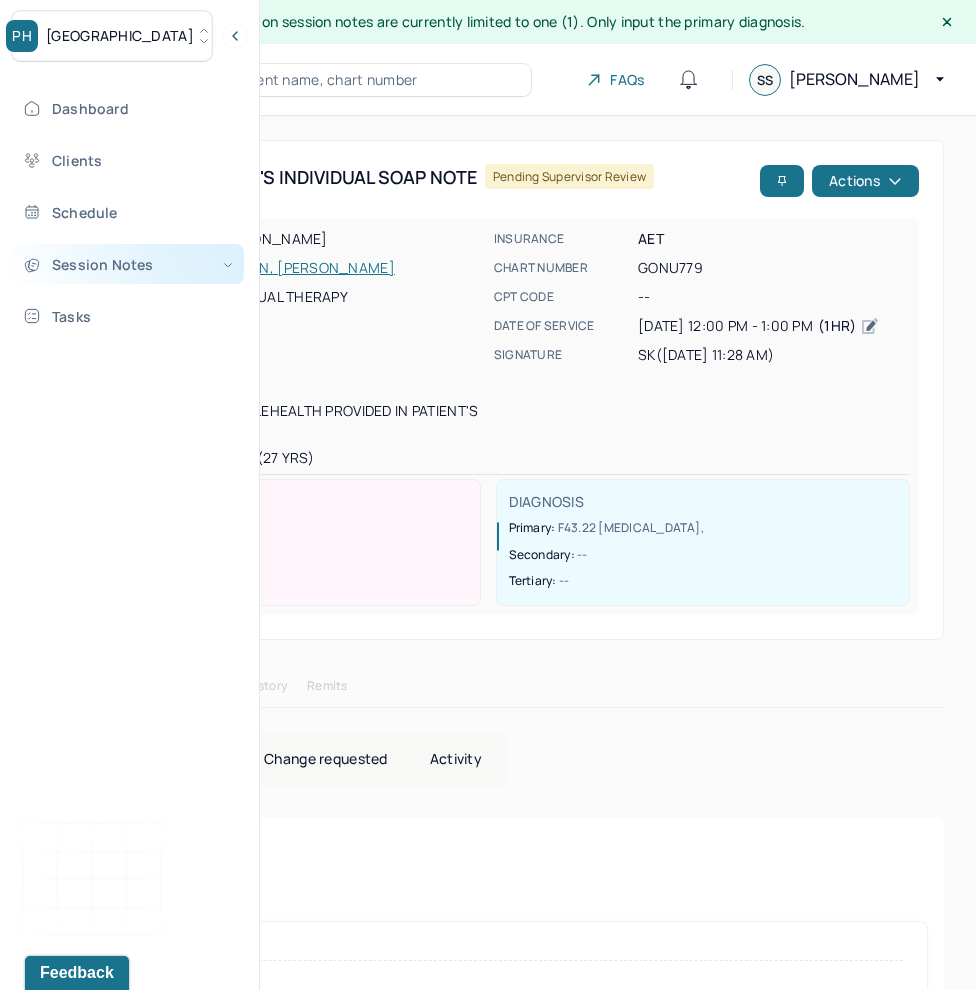 click on "Session Notes" at bounding box center (128, 264) 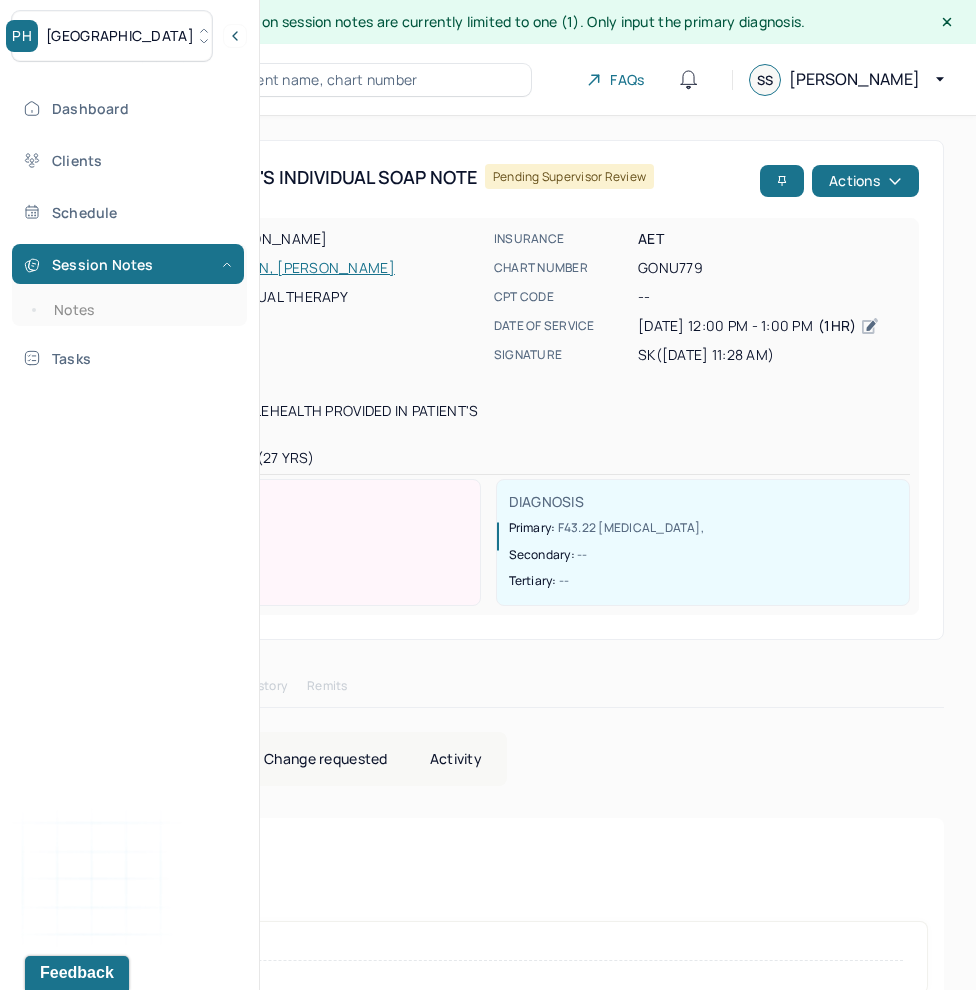 click on "Dashboard Clients Schedule Session Notes Notes Tasks" at bounding box center (129, 233) 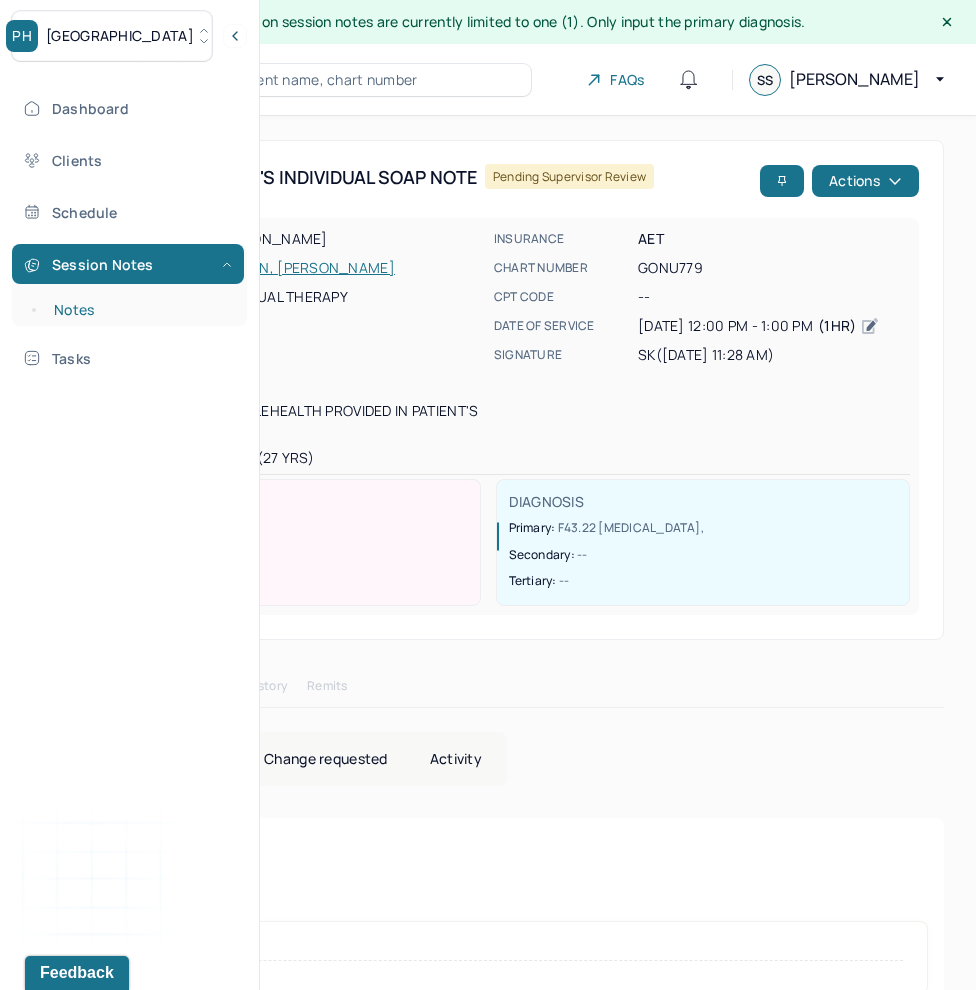 click on "Notes" at bounding box center [139, 310] 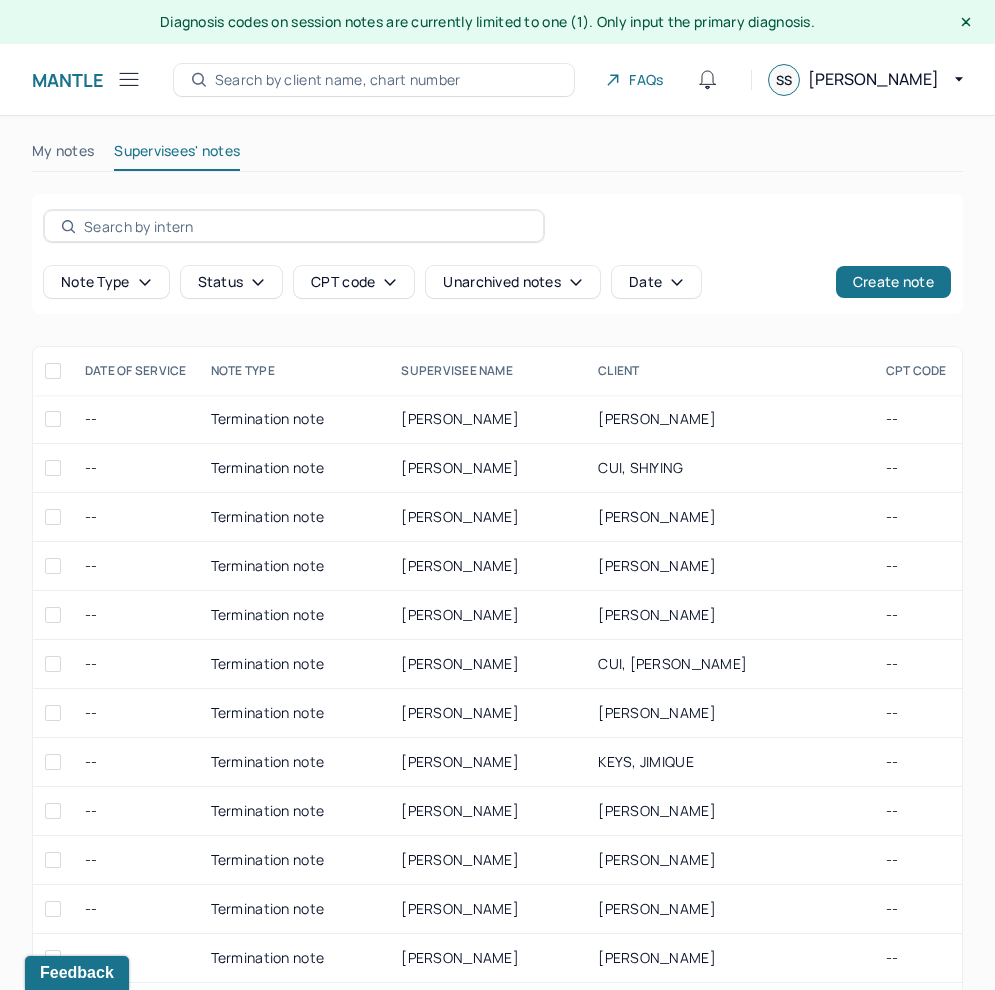click on "Status" at bounding box center (232, 282) 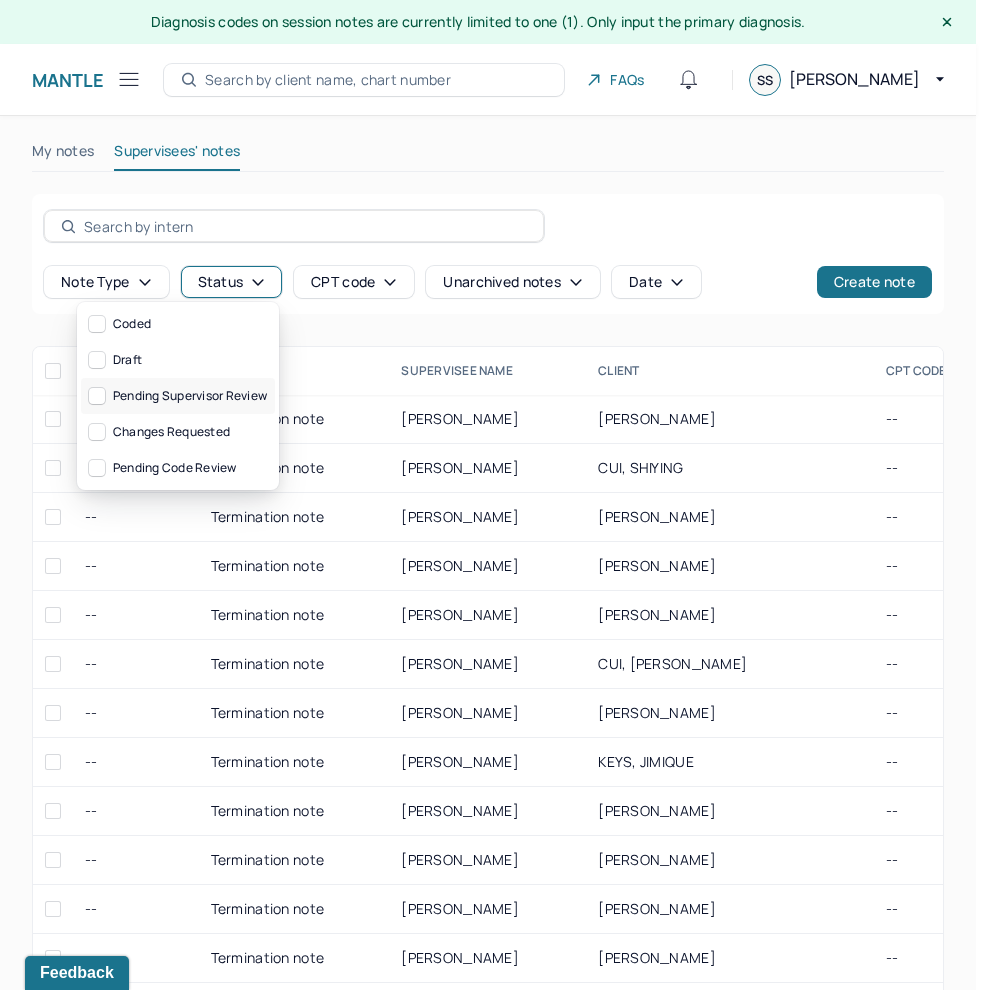 click on "Pending supervisor review" at bounding box center [178, 396] 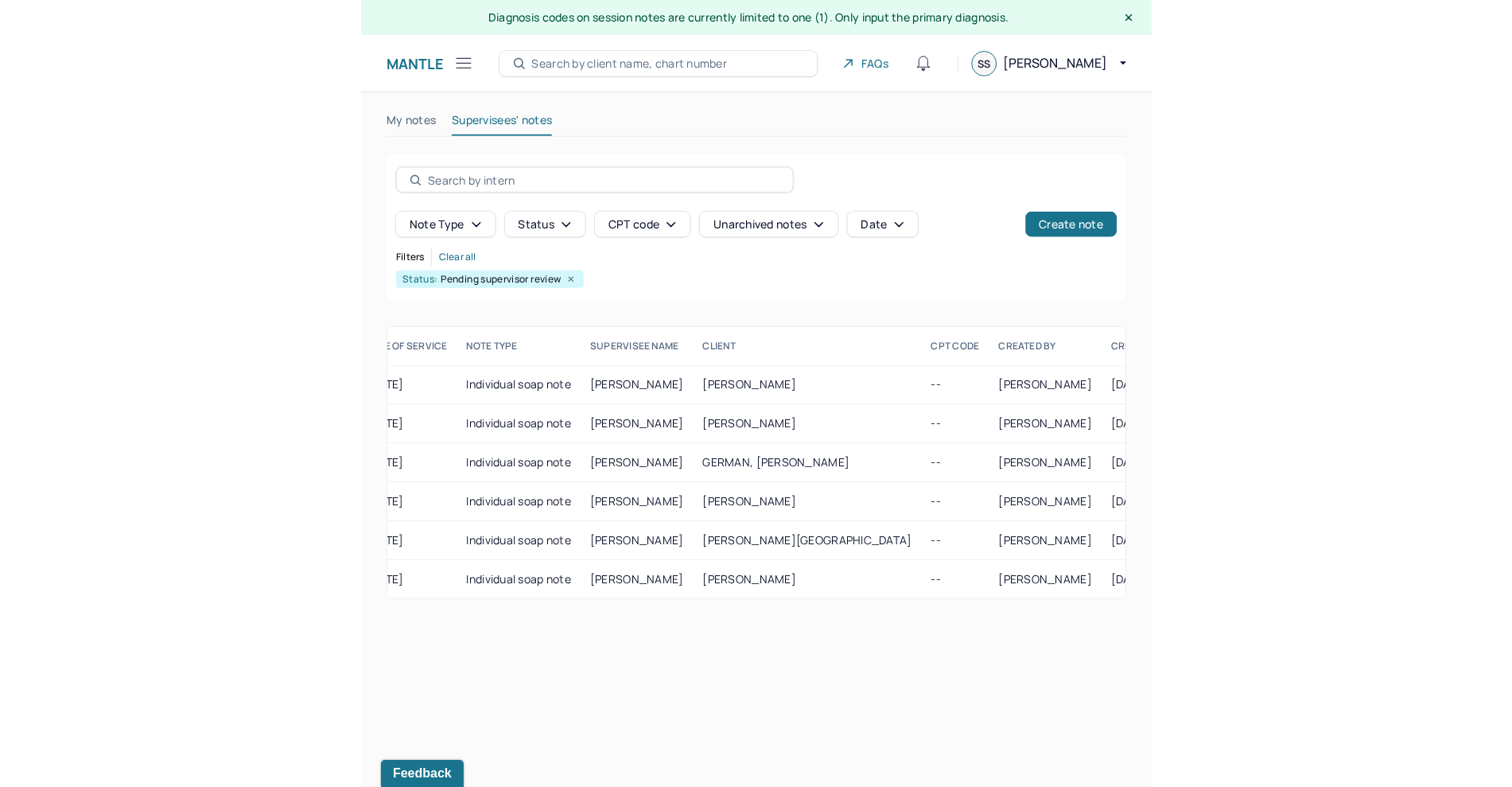 scroll, scrollTop: 0, scrollLeft: 0, axis: both 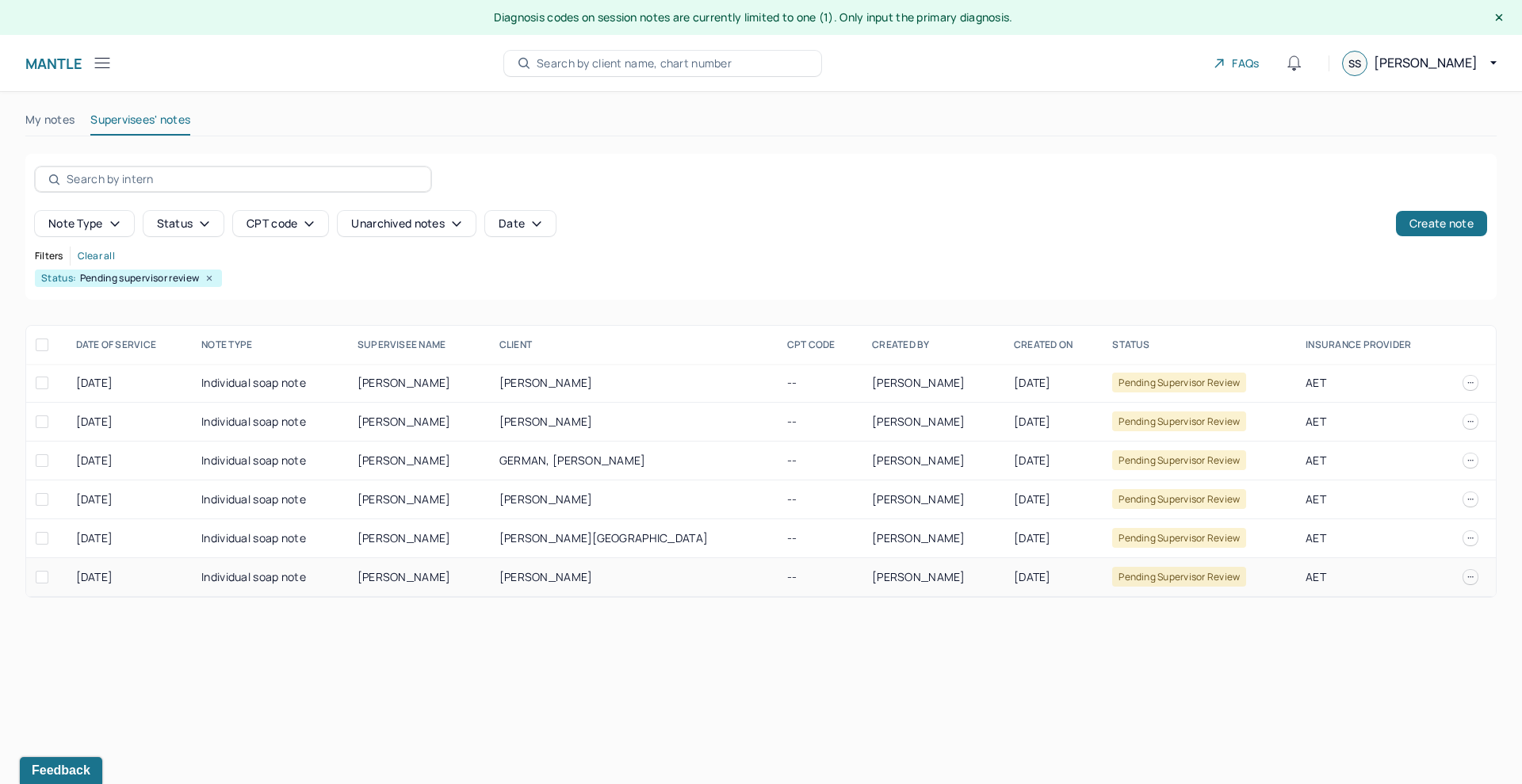click on "Pending supervisor review" at bounding box center [1199, 577] 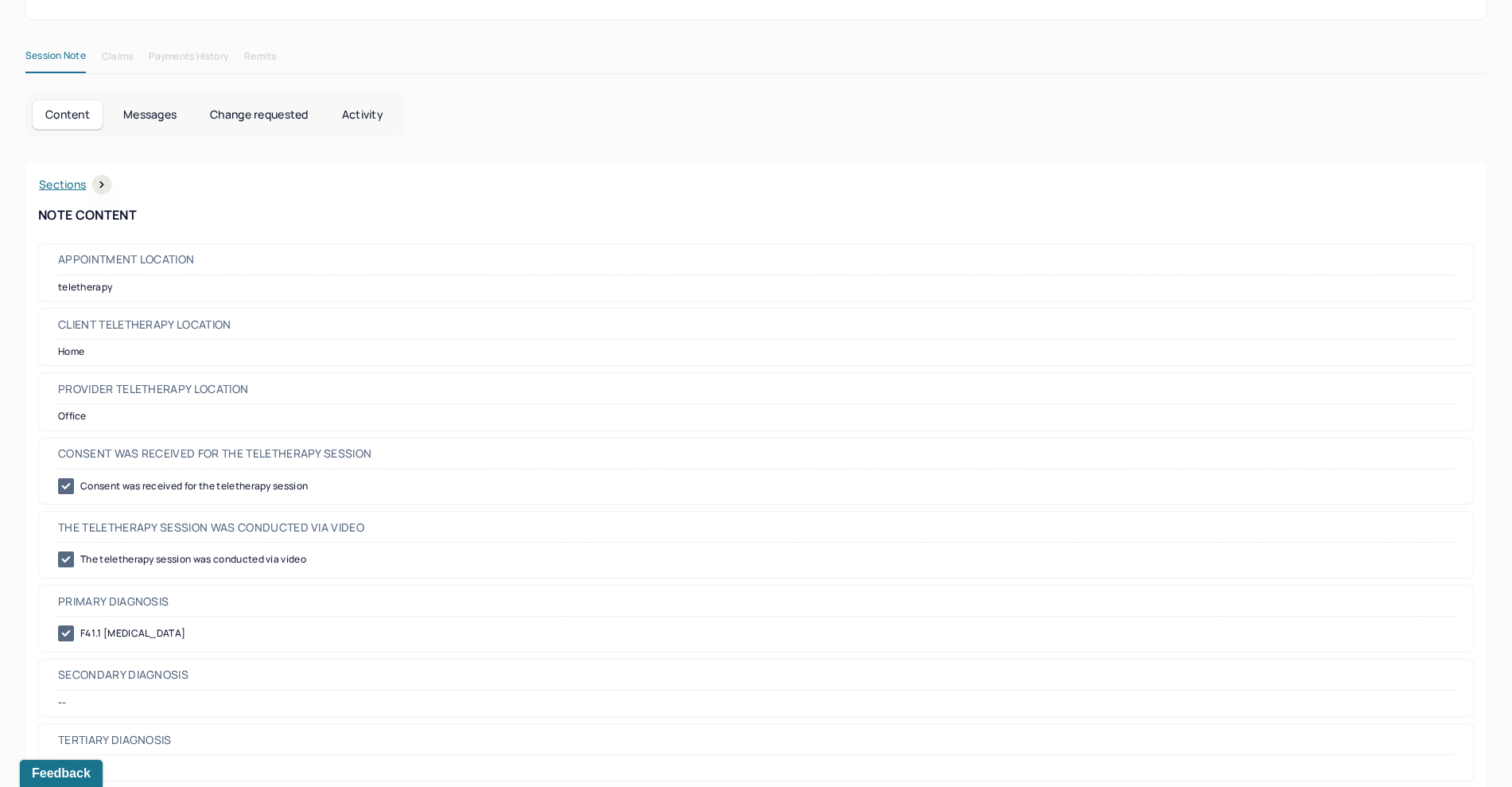 scroll, scrollTop: 0, scrollLeft: 0, axis: both 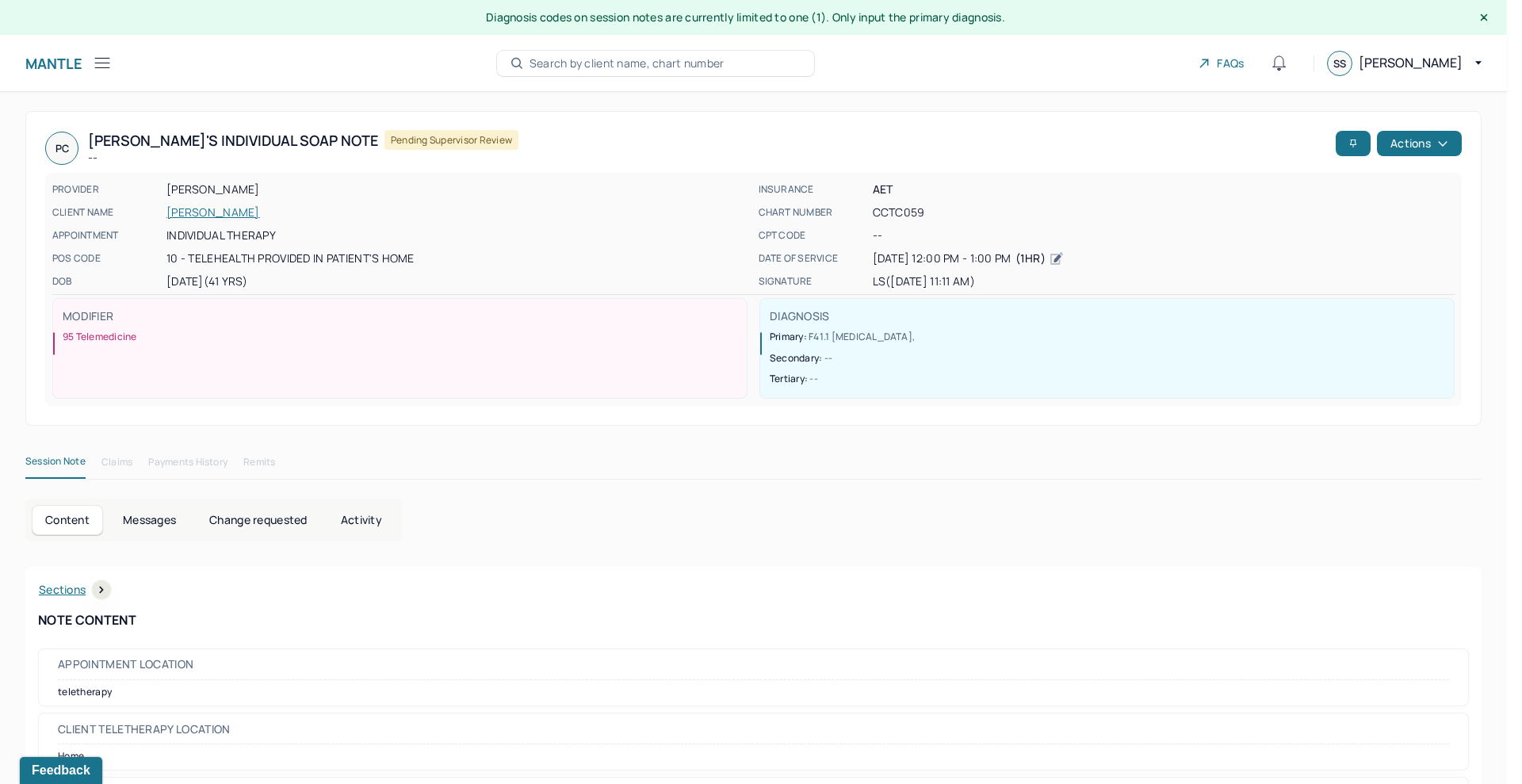 click 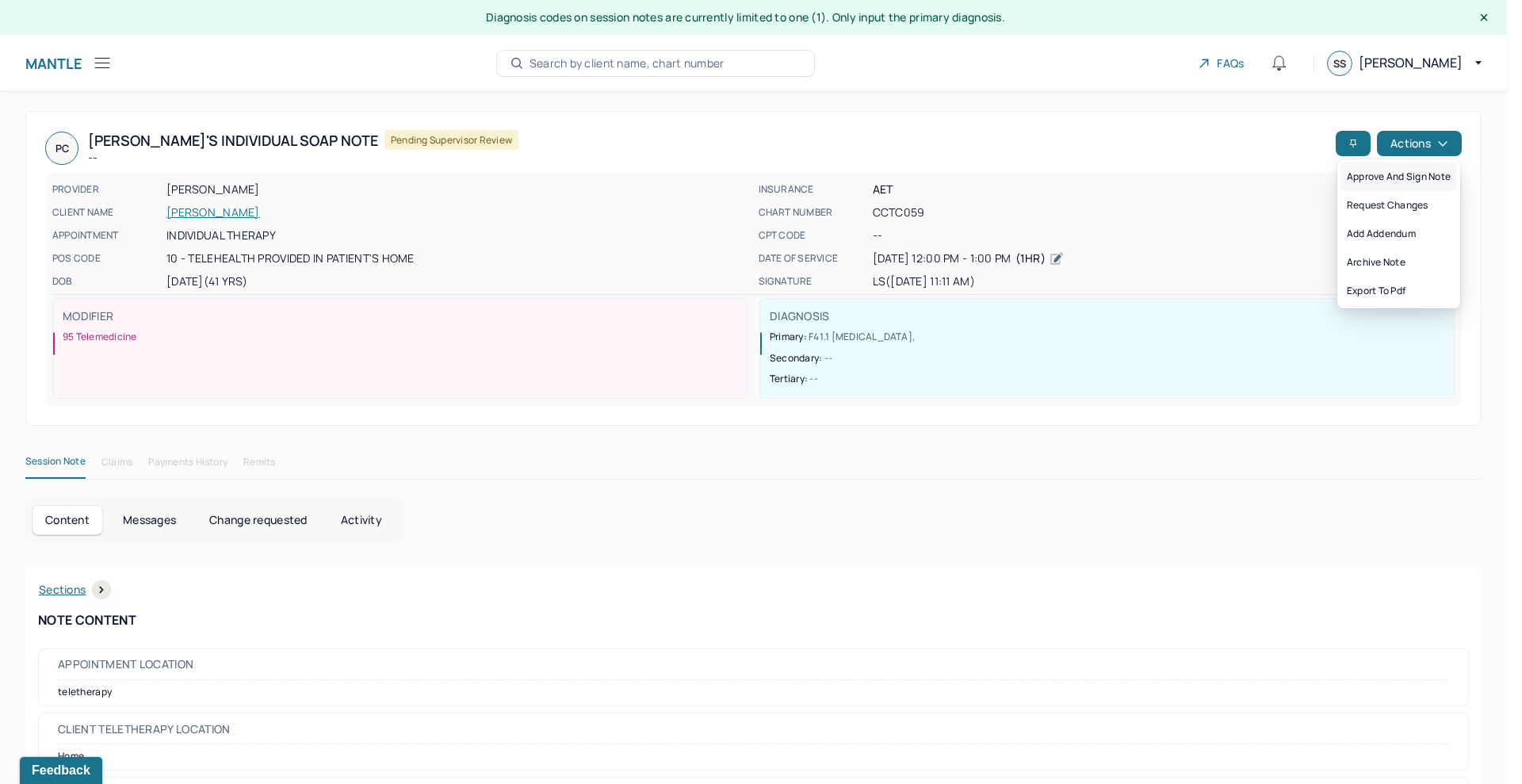 click on "Approve and sign note" at bounding box center (1398, 177) 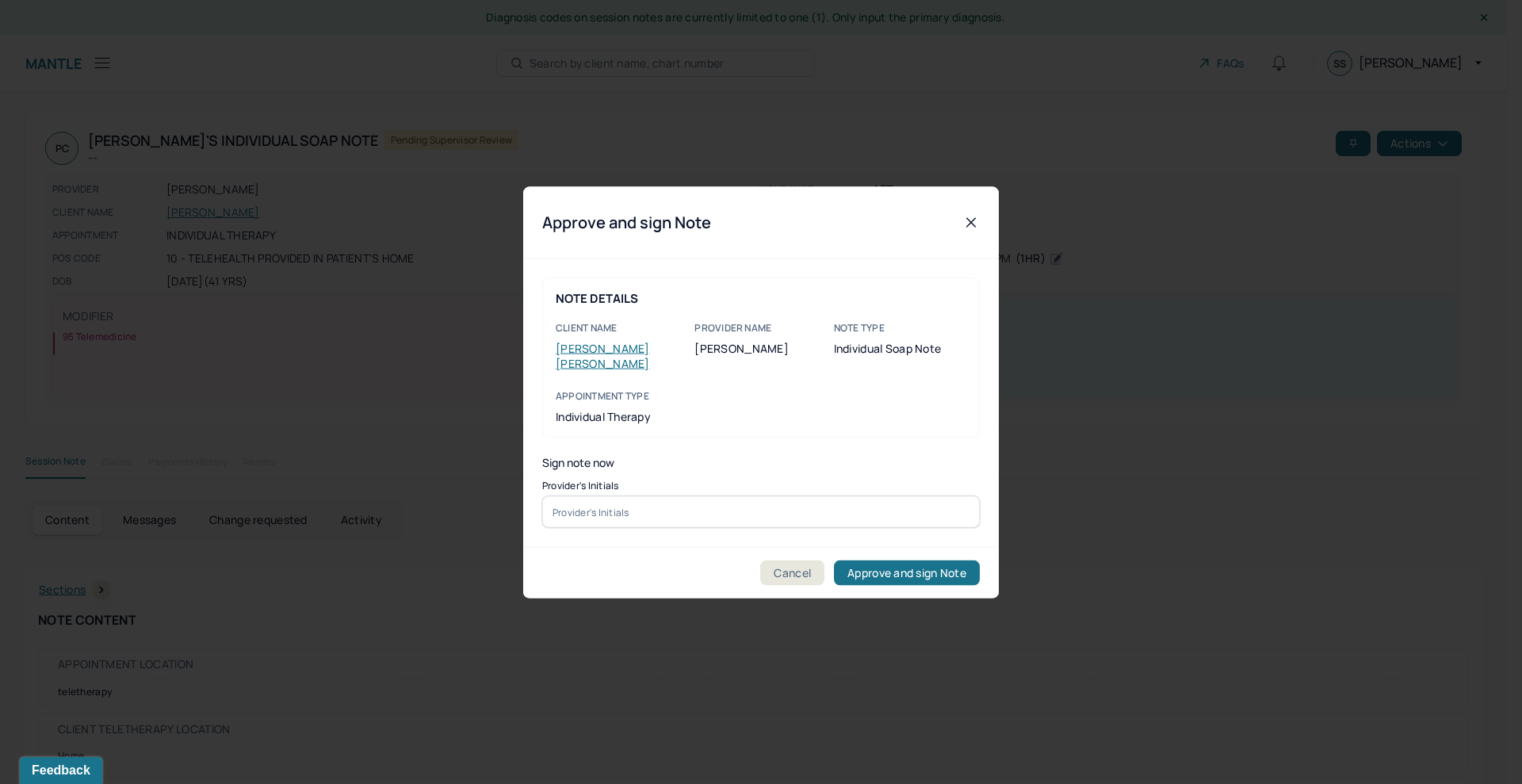 click at bounding box center [761, 512] 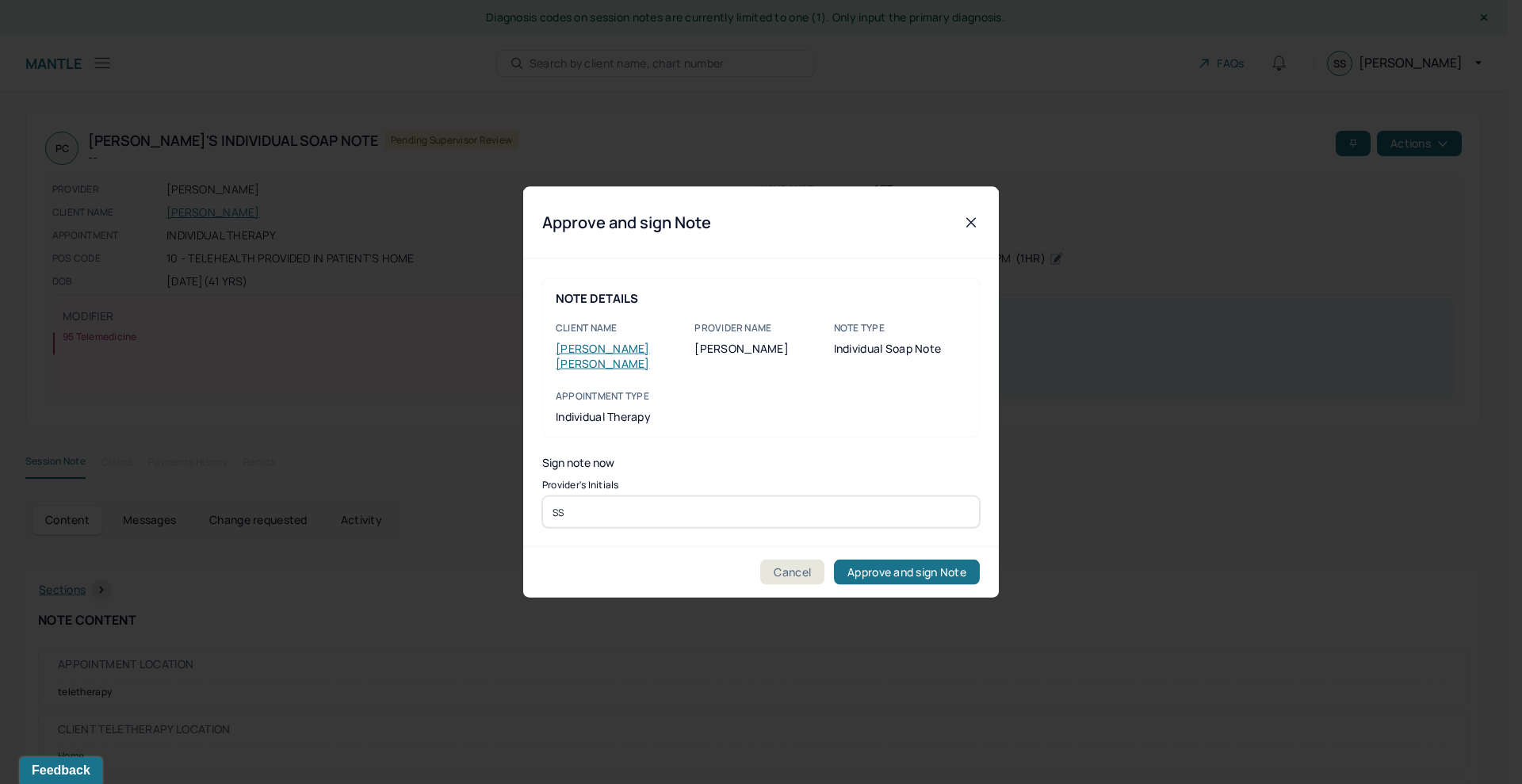 type on "SS" 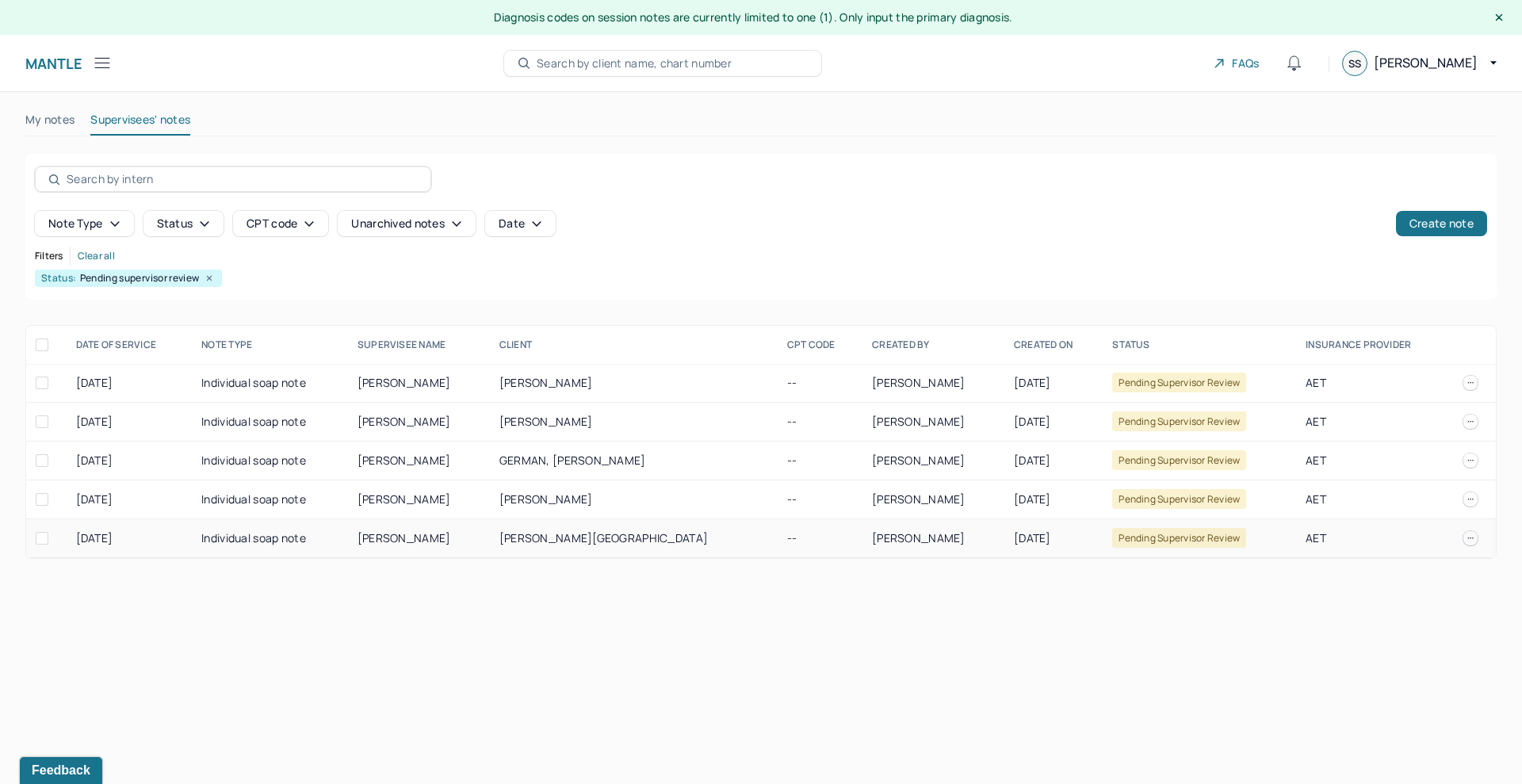 click on "[PERSON_NAME][GEOGRAPHIC_DATA]" at bounding box center [603, 537] 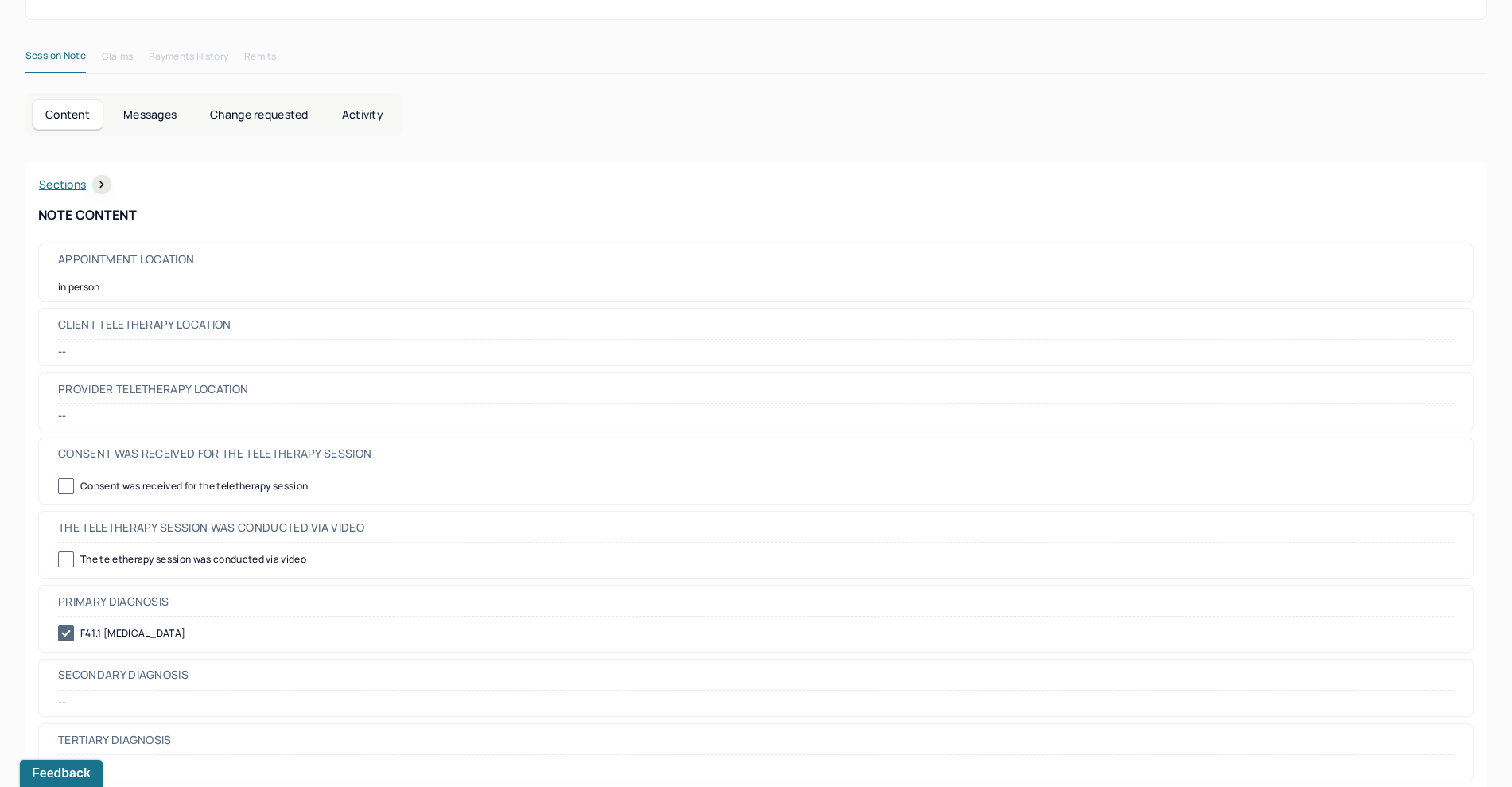 scroll, scrollTop: 0, scrollLeft: 0, axis: both 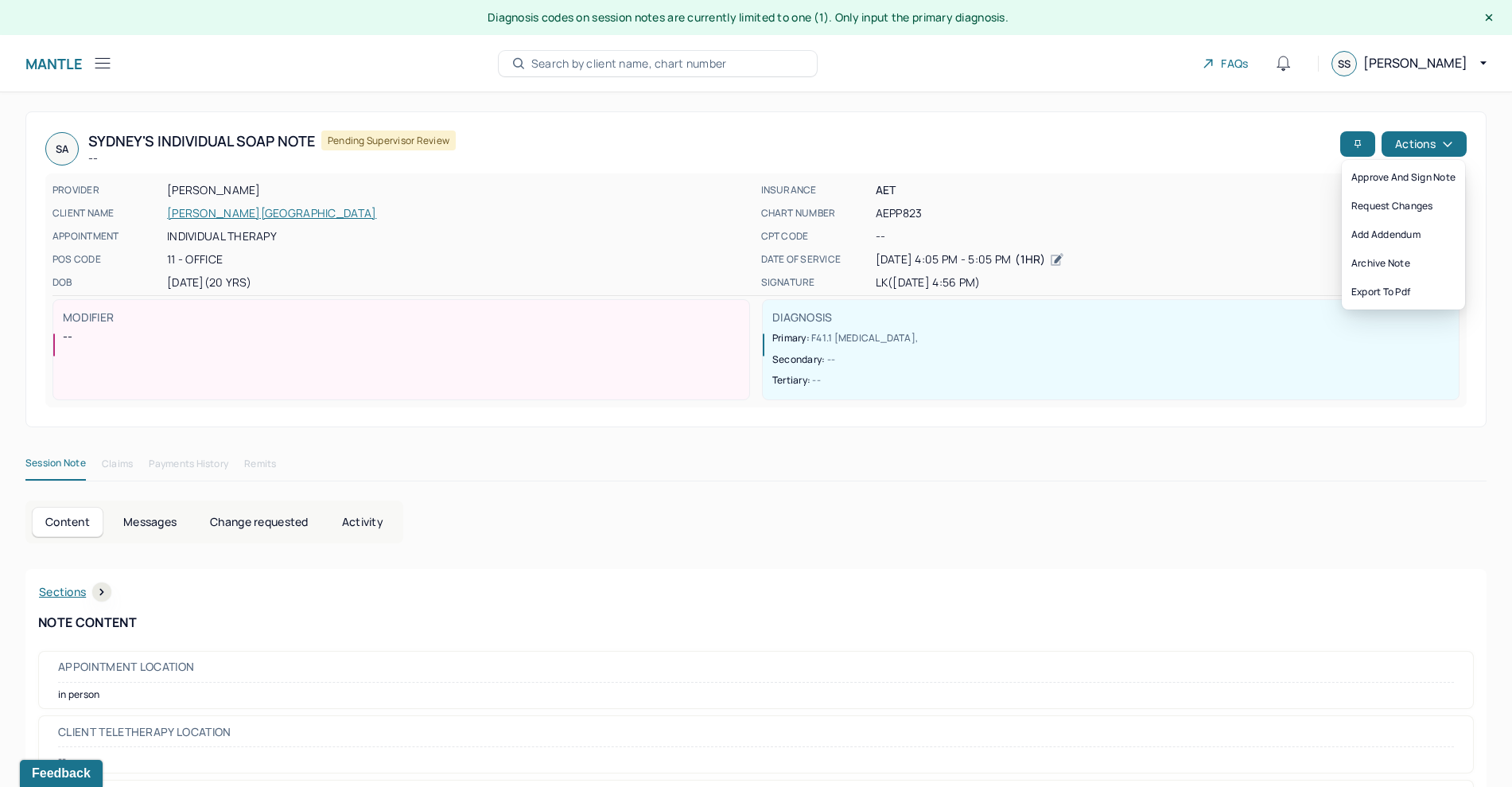click 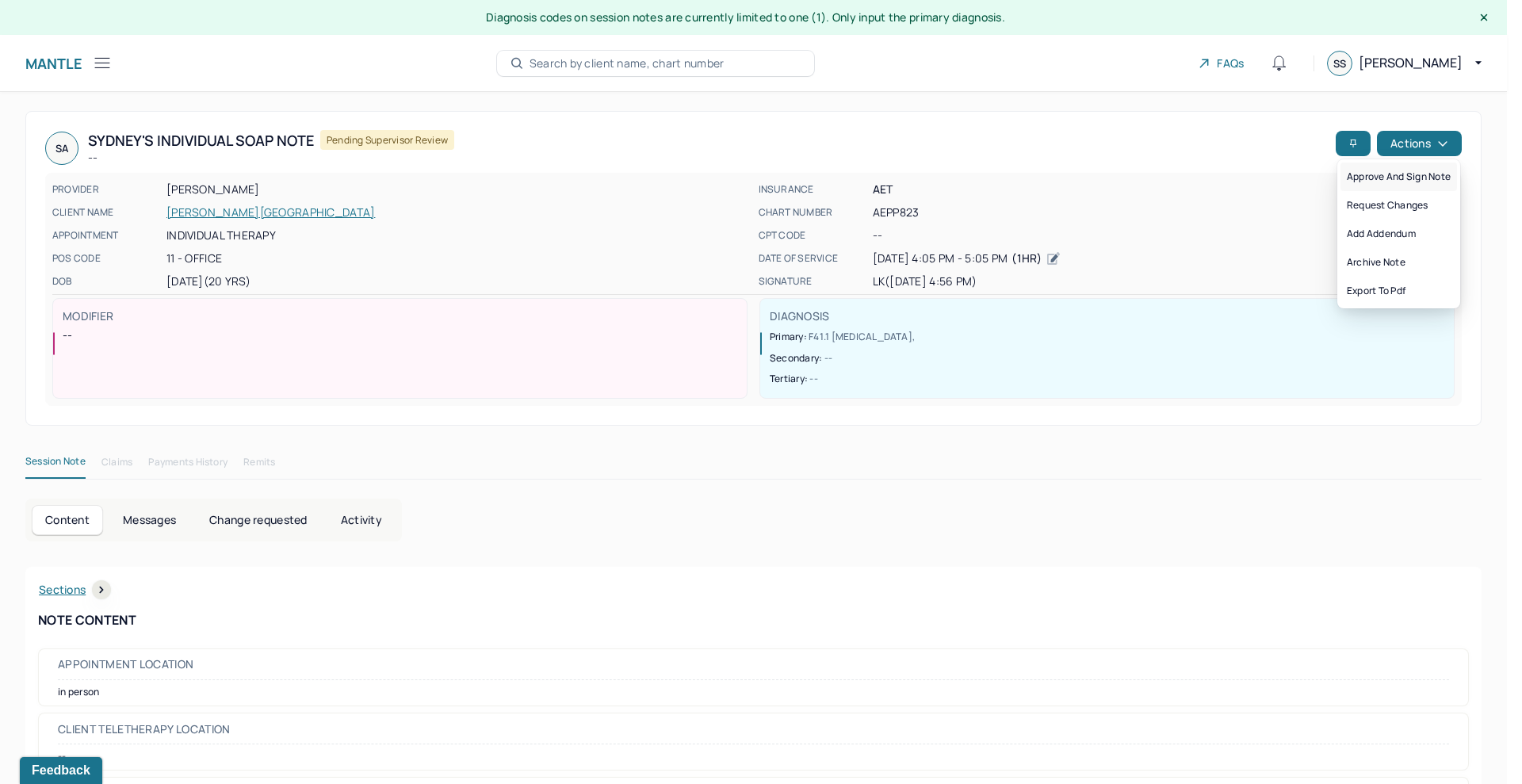 click on "Approve and sign note" at bounding box center [1398, 177] 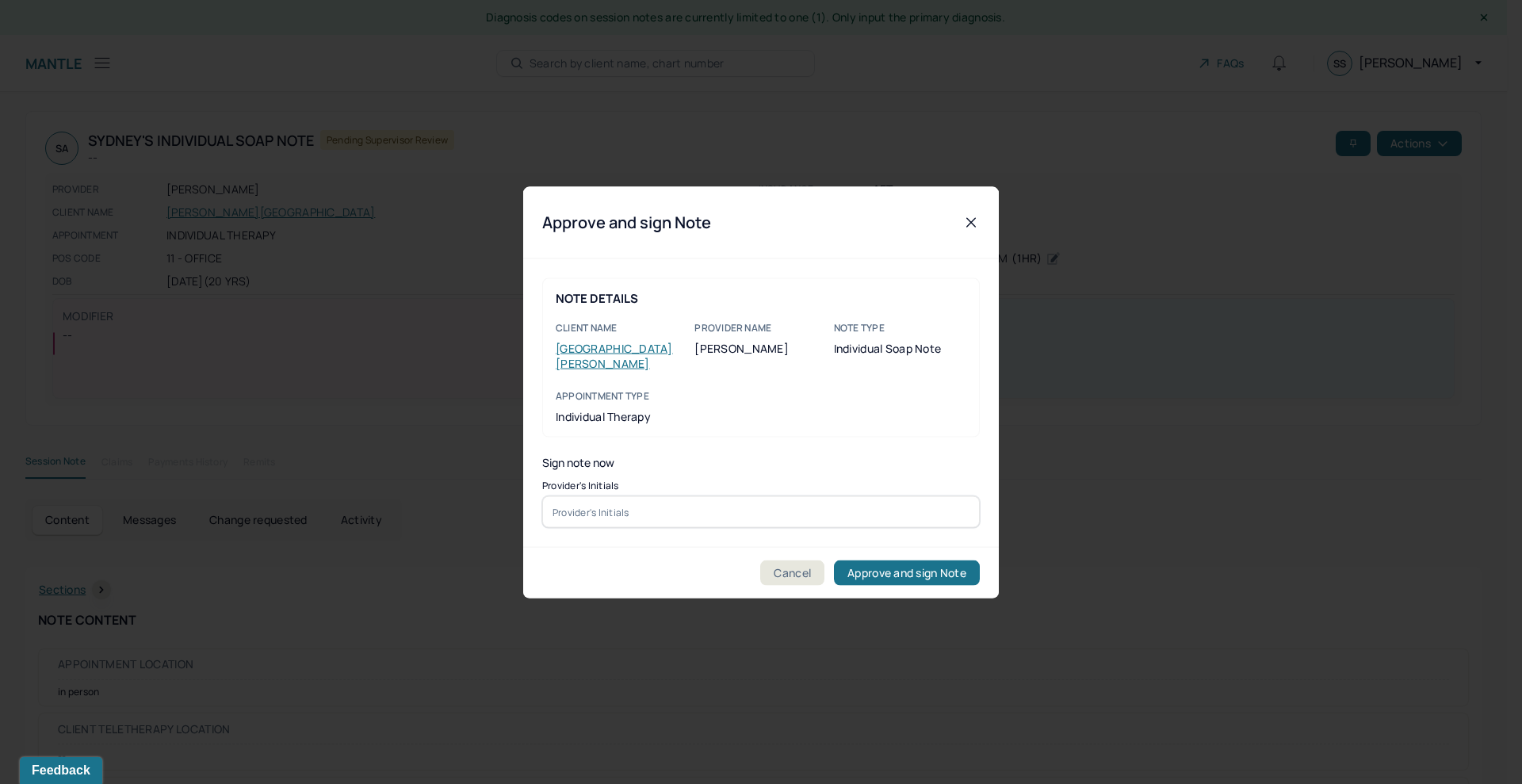 click at bounding box center [761, 512] 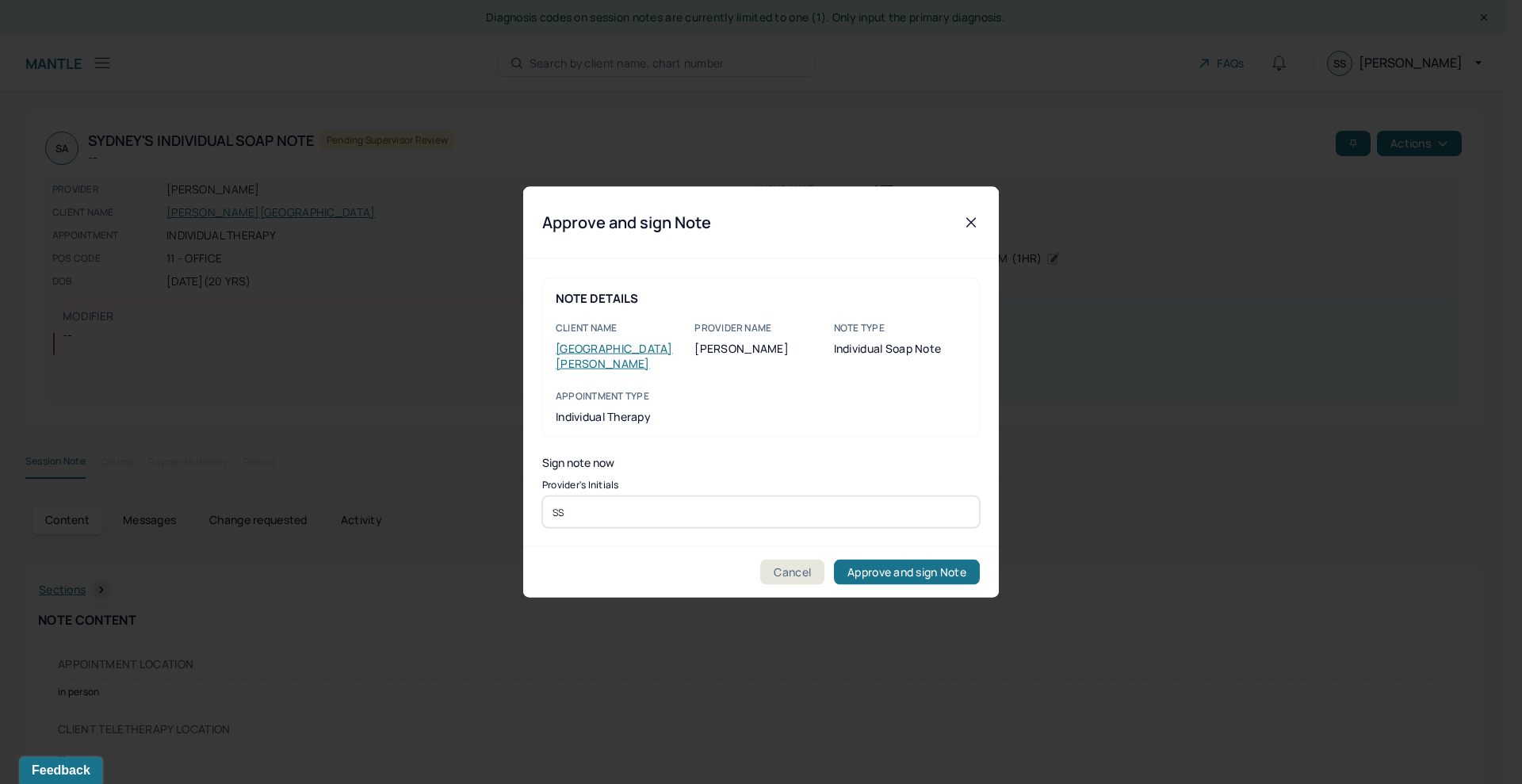 type on "SS" 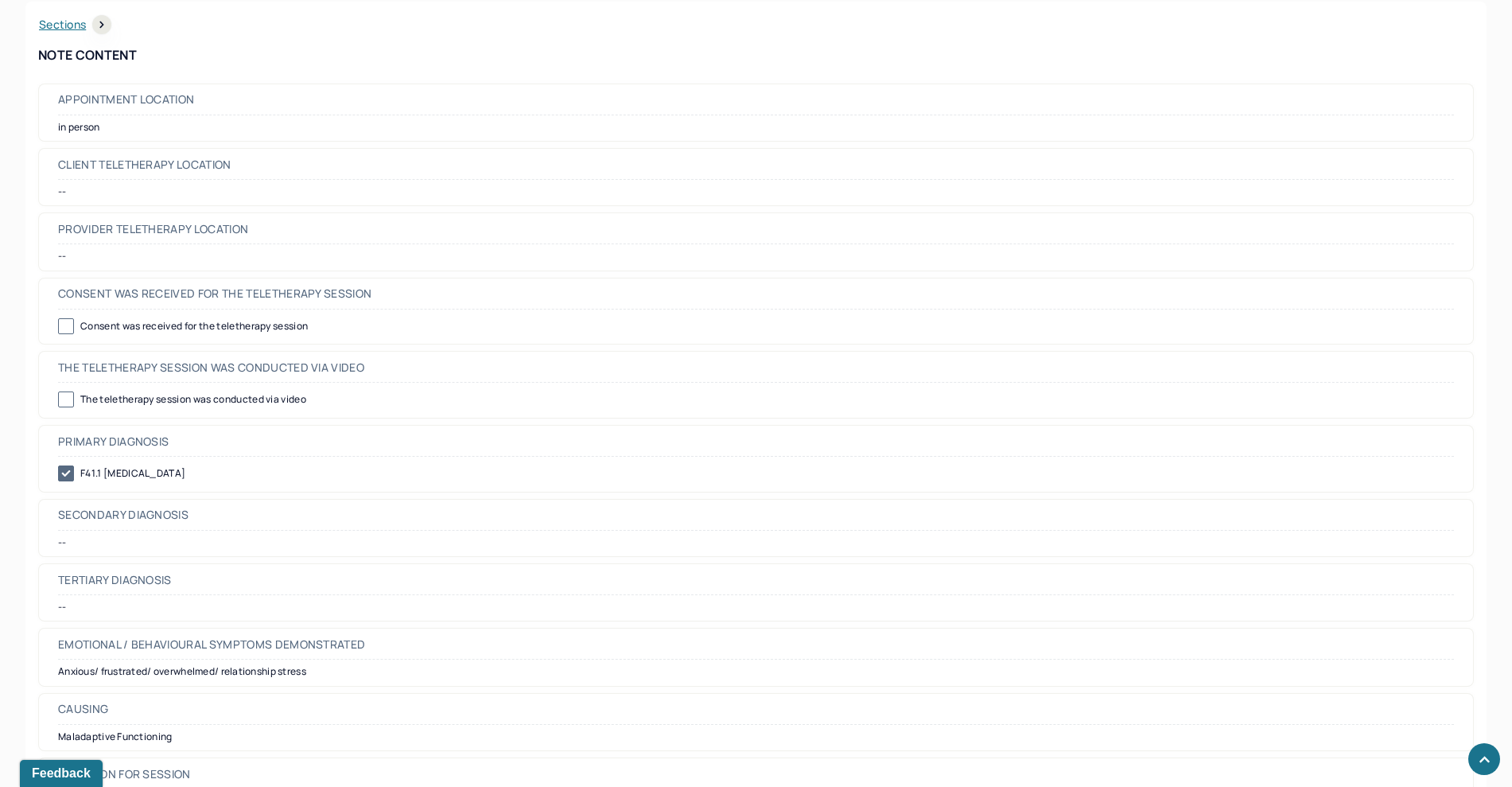 scroll, scrollTop: 0, scrollLeft: 0, axis: both 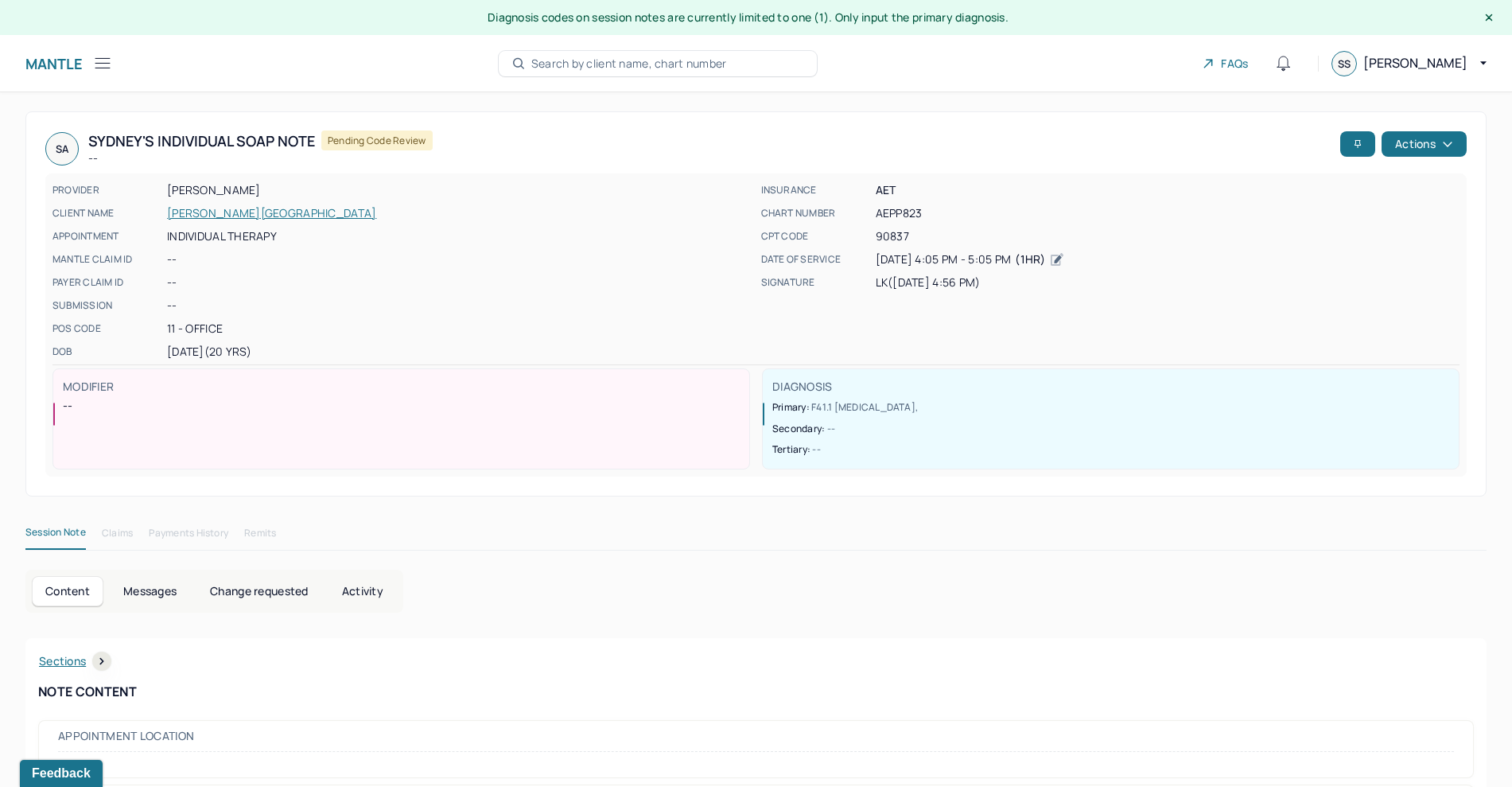 click 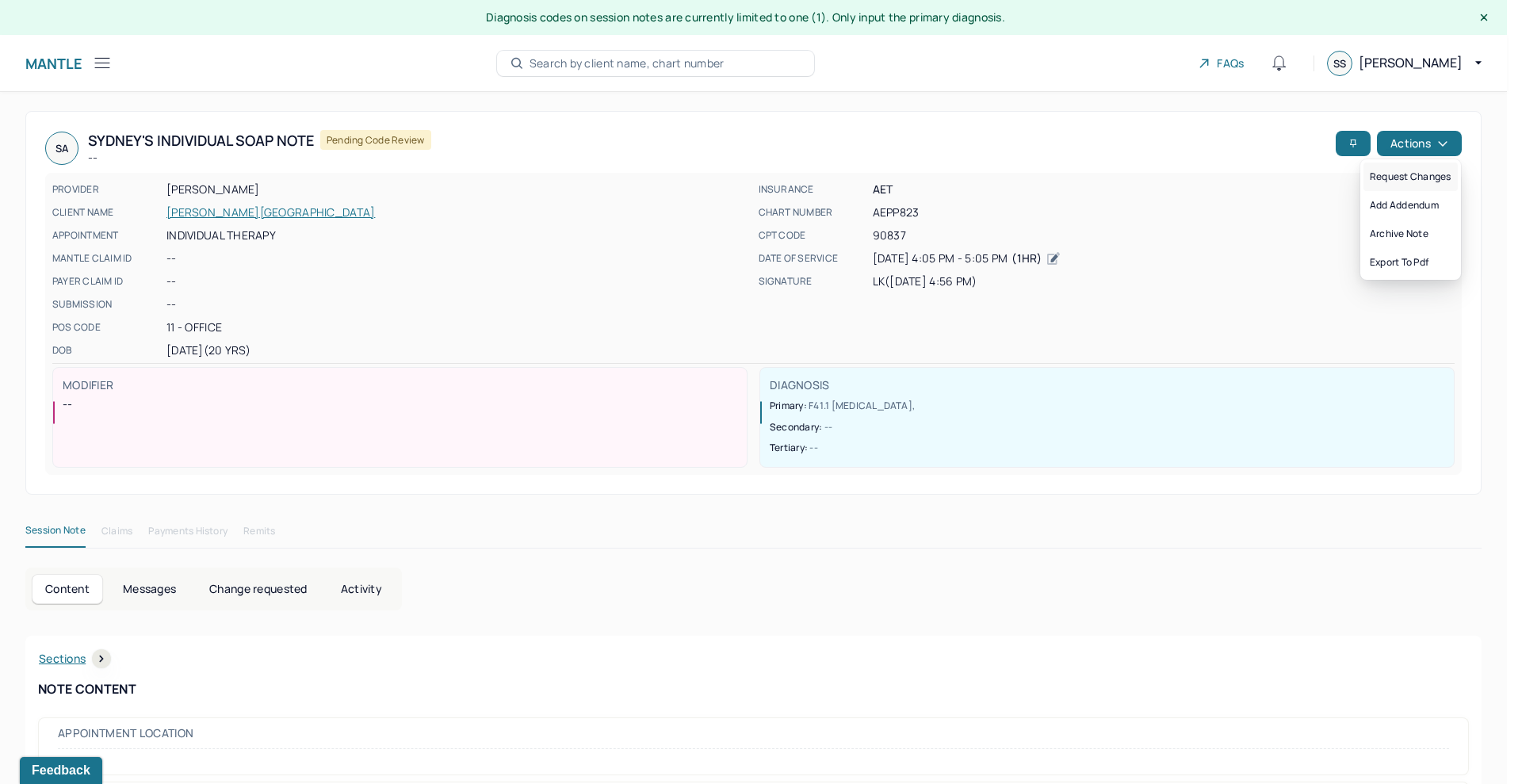 click on "Request changes" at bounding box center [1410, 177] 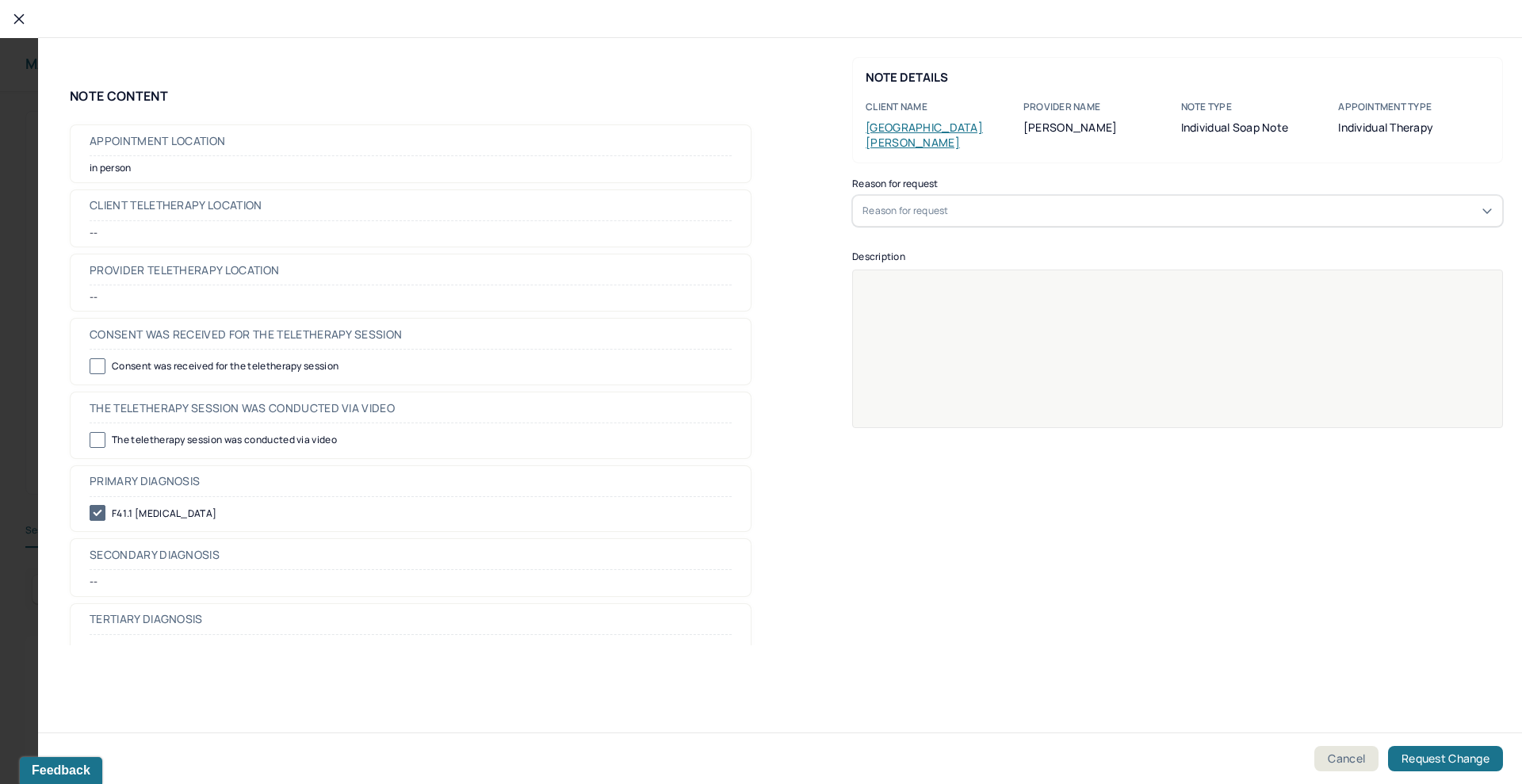 click at bounding box center [19, 19] 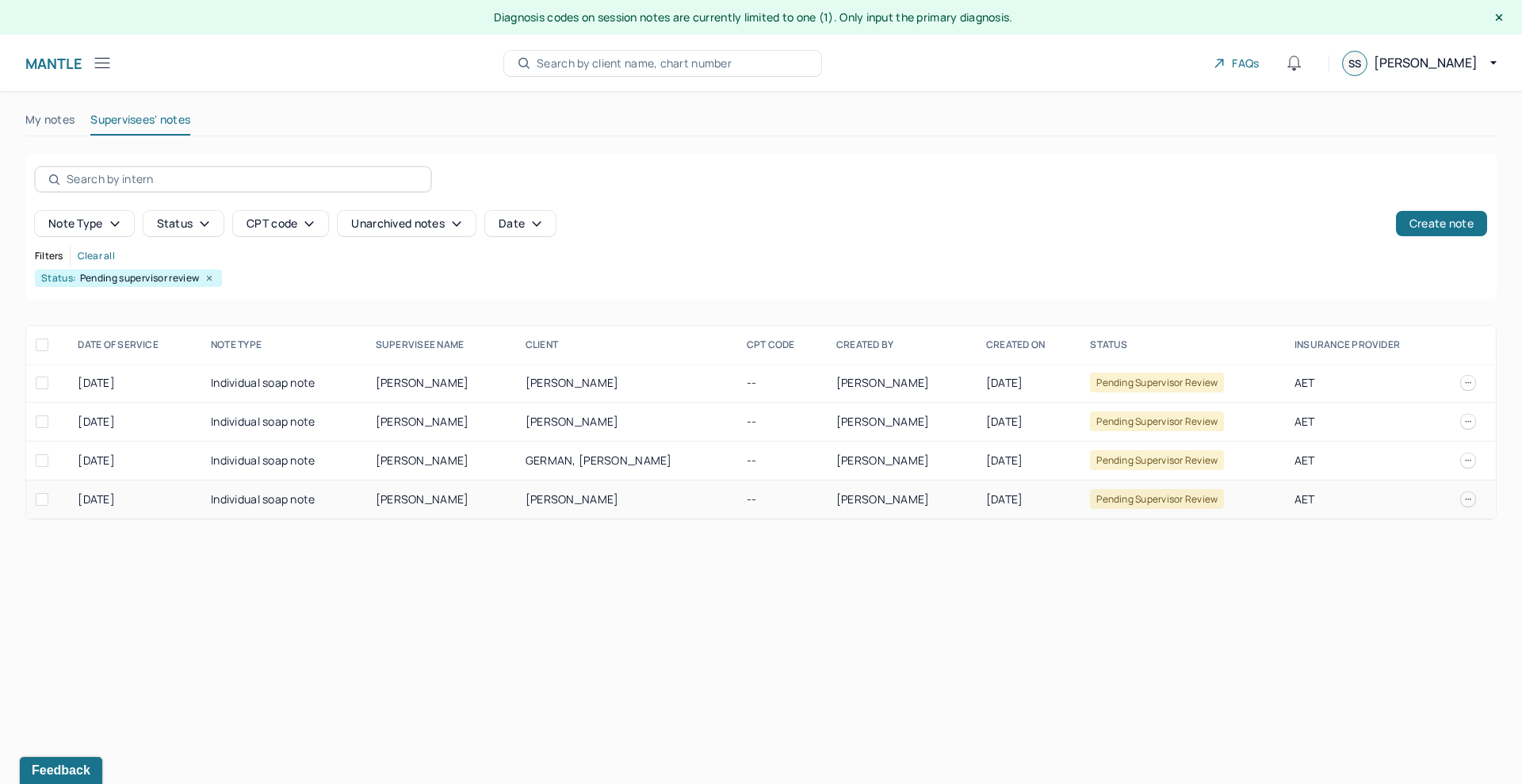 click on "[PERSON_NAME]" at bounding box center [572, 499] 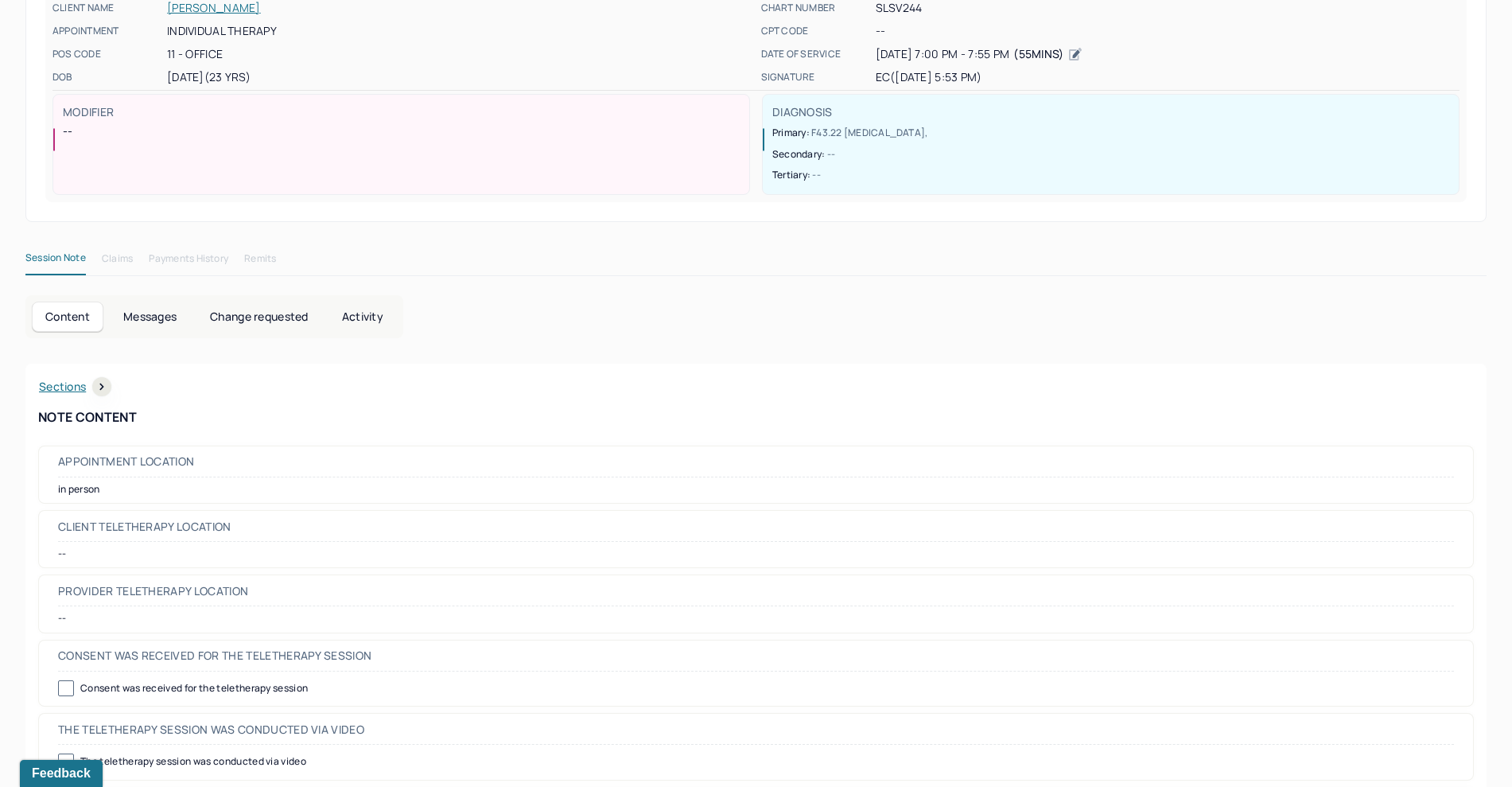 scroll, scrollTop: 0, scrollLeft: 0, axis: both 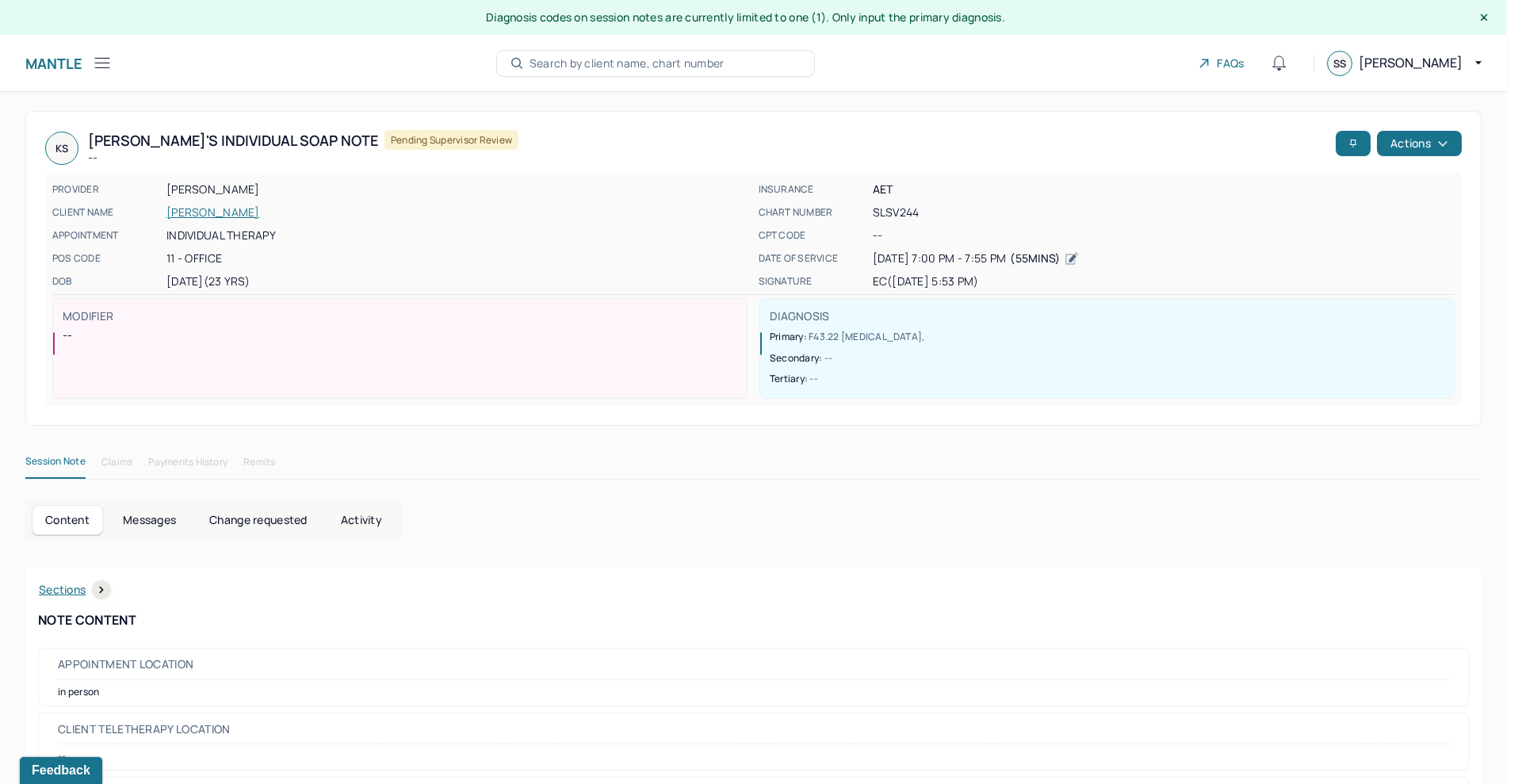 click on "Actions" at bounding box center [1419, 143] 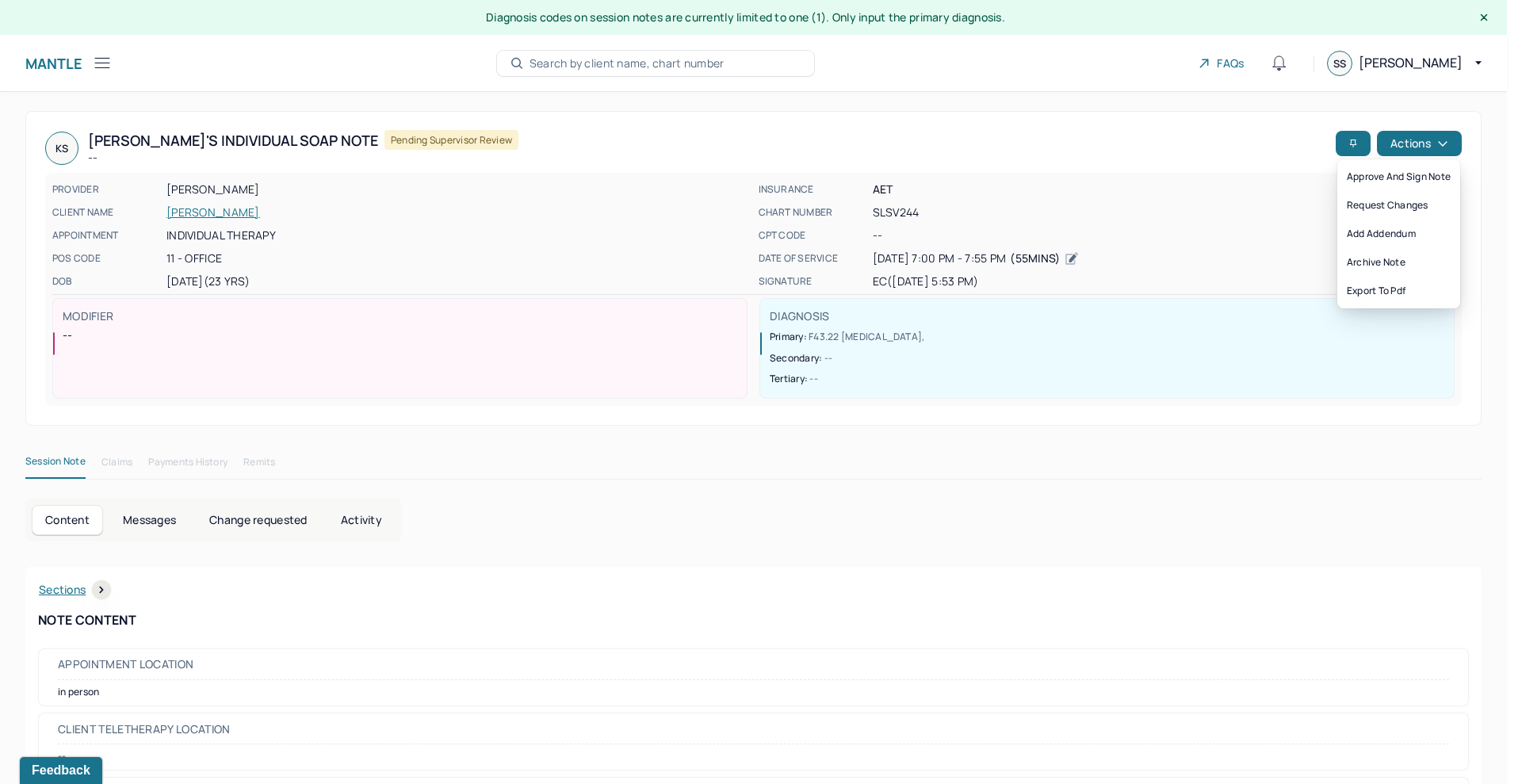 click on "Approve and sign note Request changes Add addendum Archive note Export to pdf" at bounding box center [1398, 234] 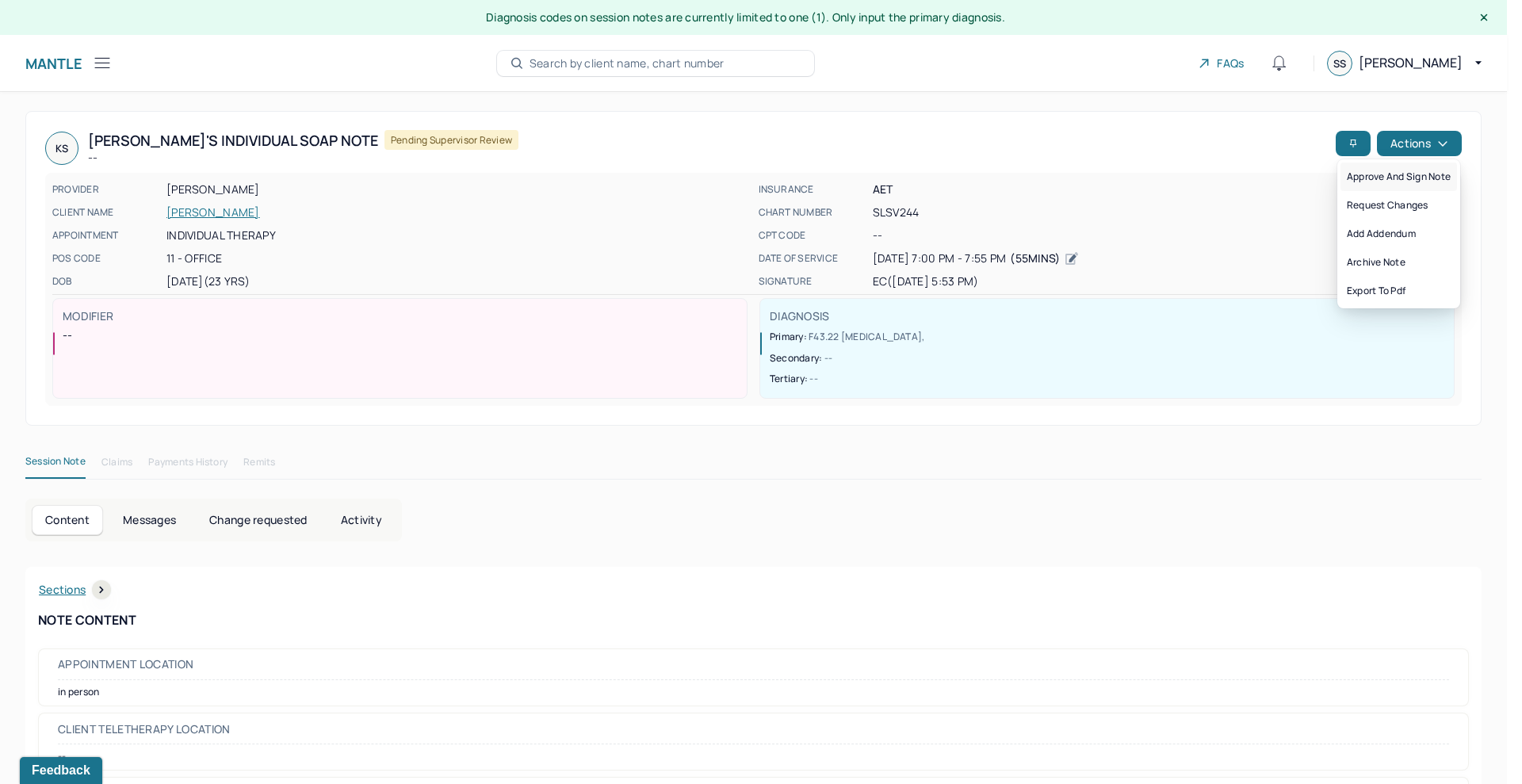 click on "Approve and sign note" at bounding box center (1398, 177) 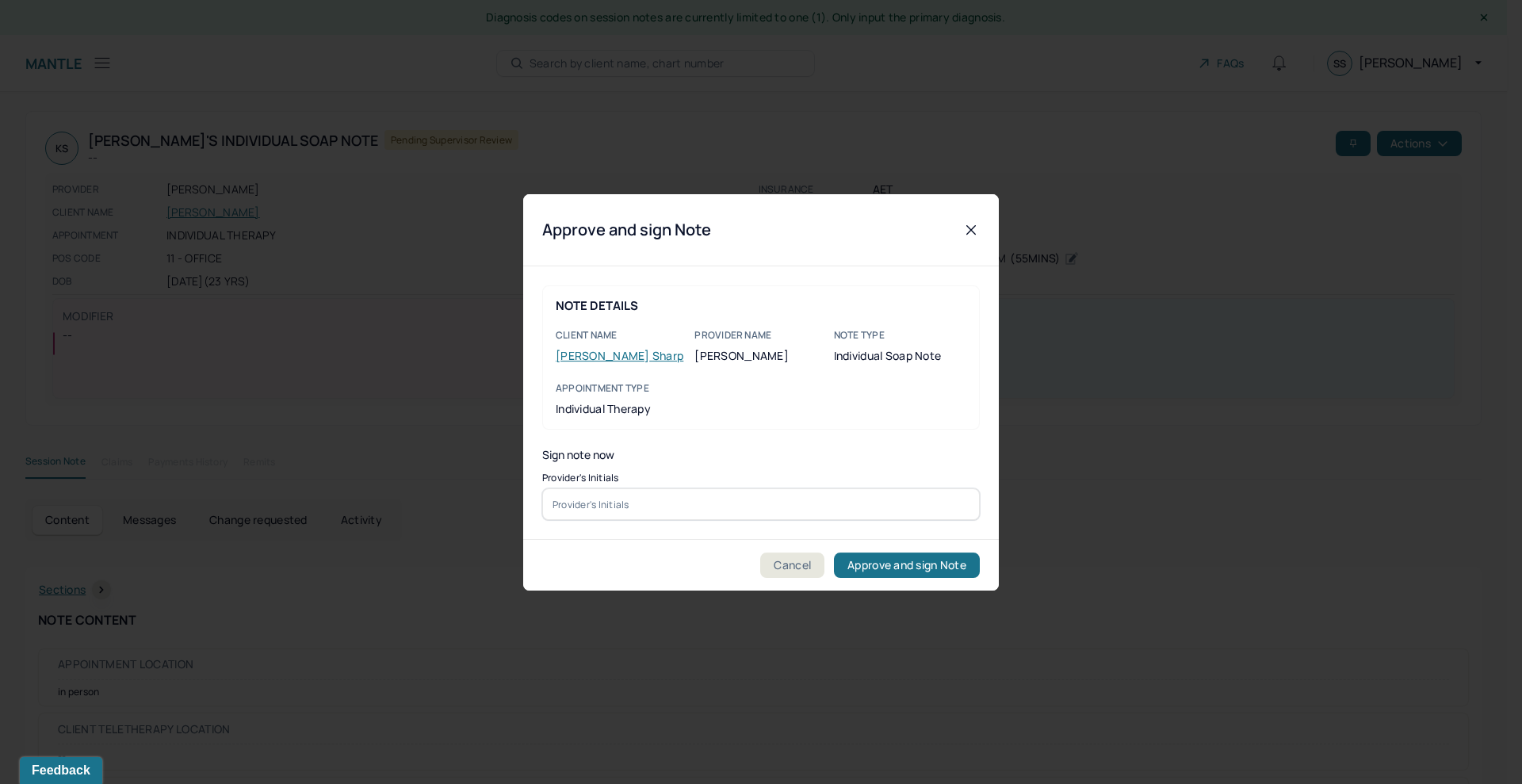 click at bounding box center (761, 504) 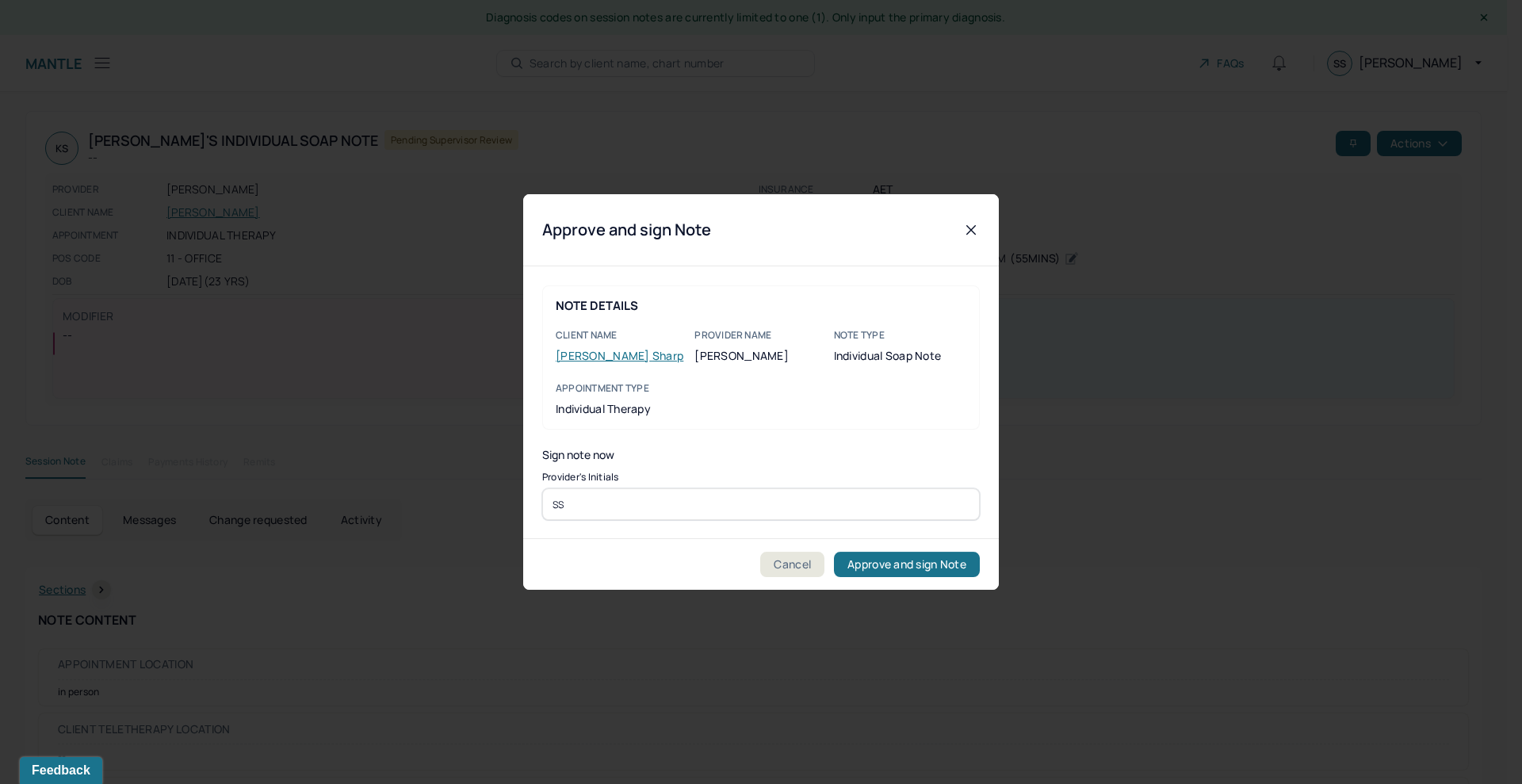 type on "SS" 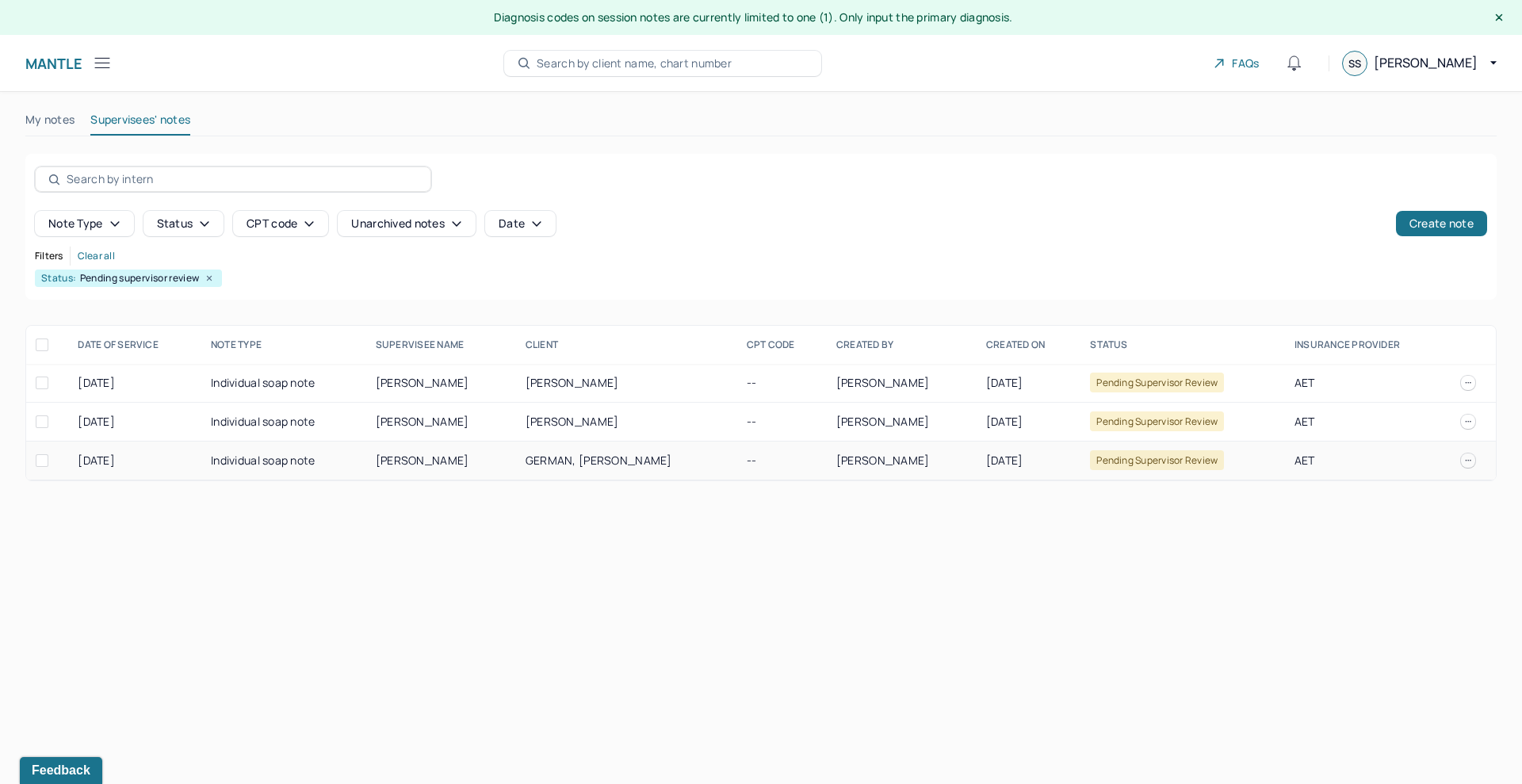 click on "--" at bounding box center [782, 461] 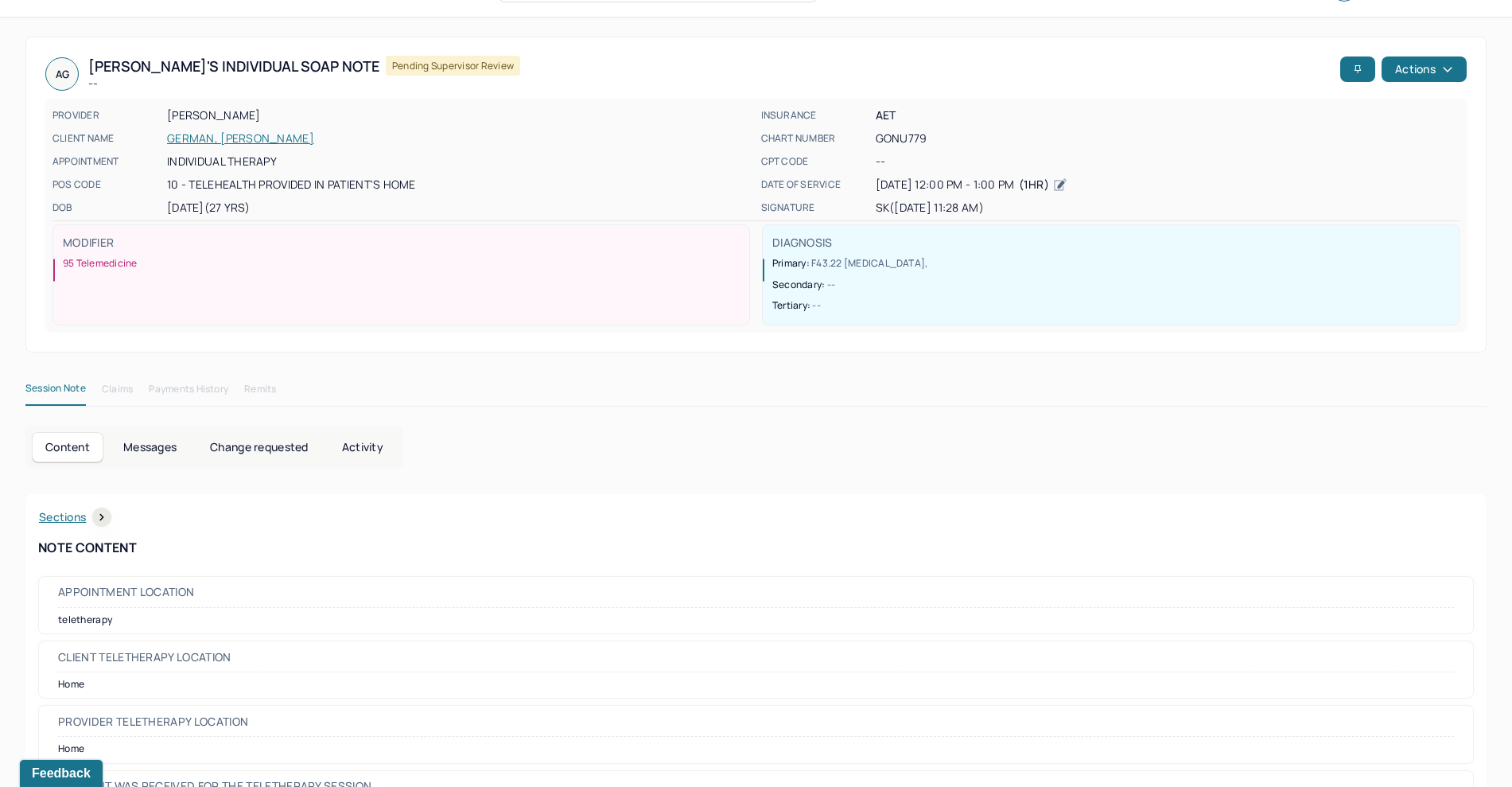 scroll, scrollTop: 80, scrollLeft: 0, axis: vertical 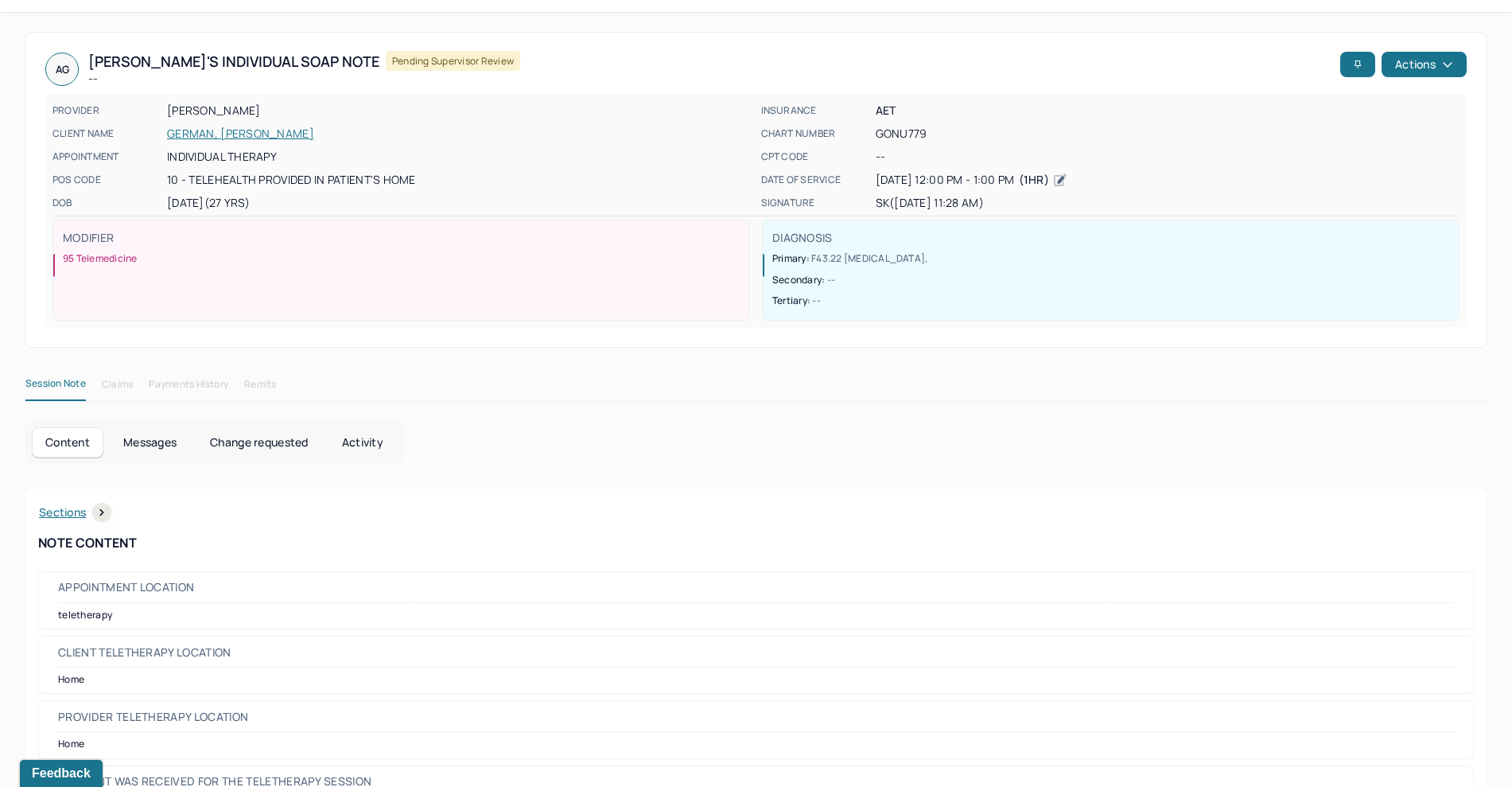 click 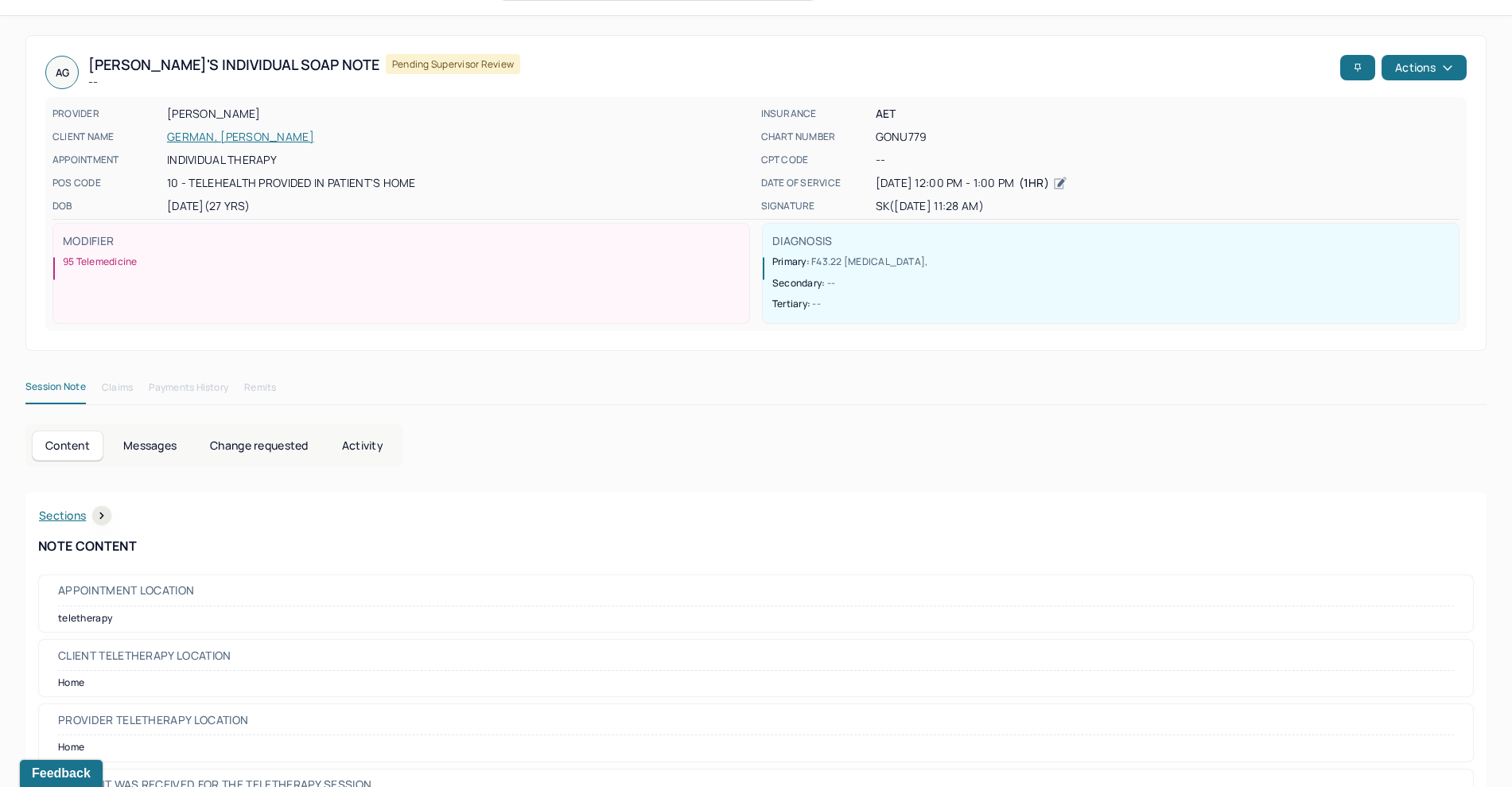 click on "Actions" at bounding box center (1424, 68) 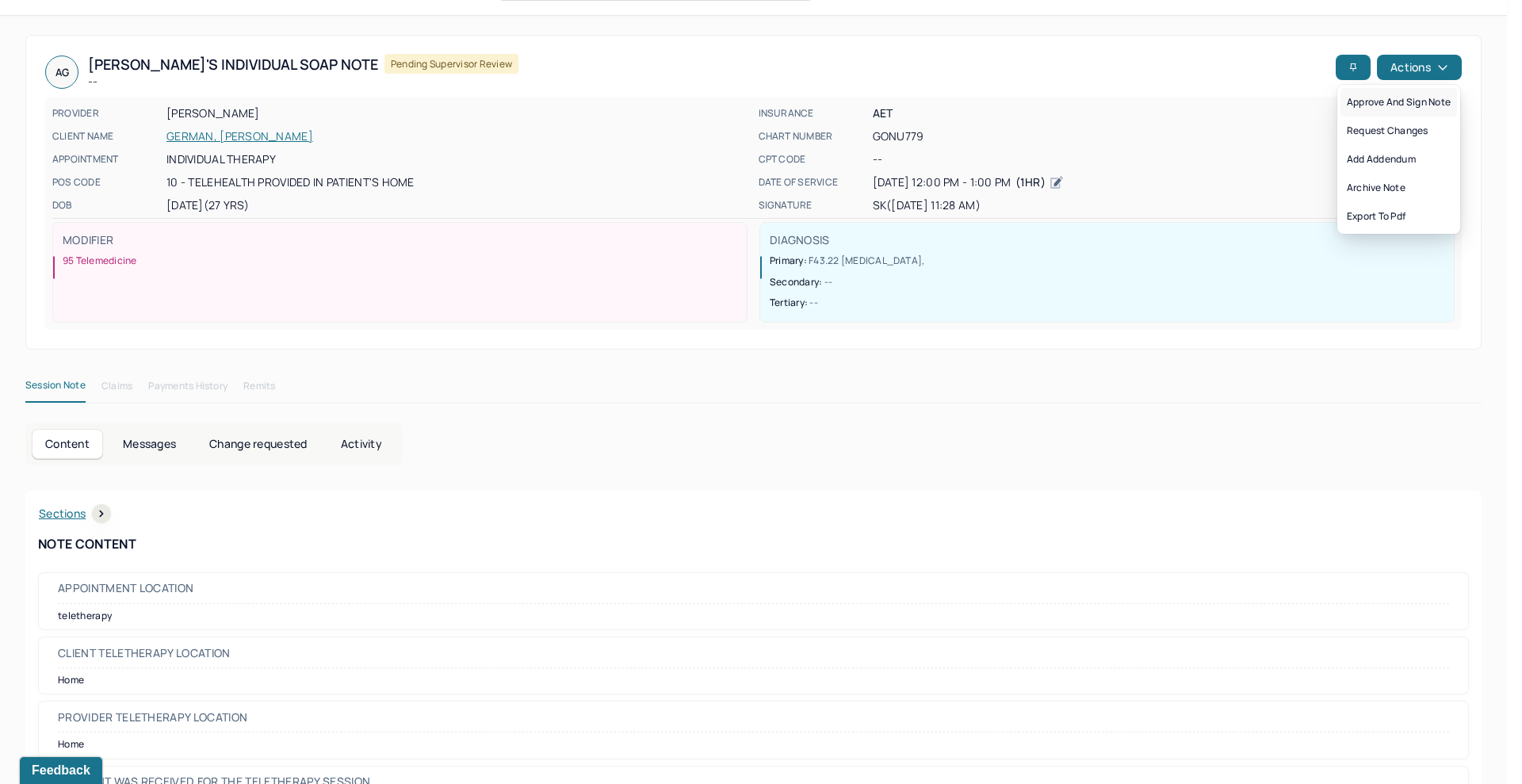 click on "Approve and sign note" at bounding box center [1398, 102] 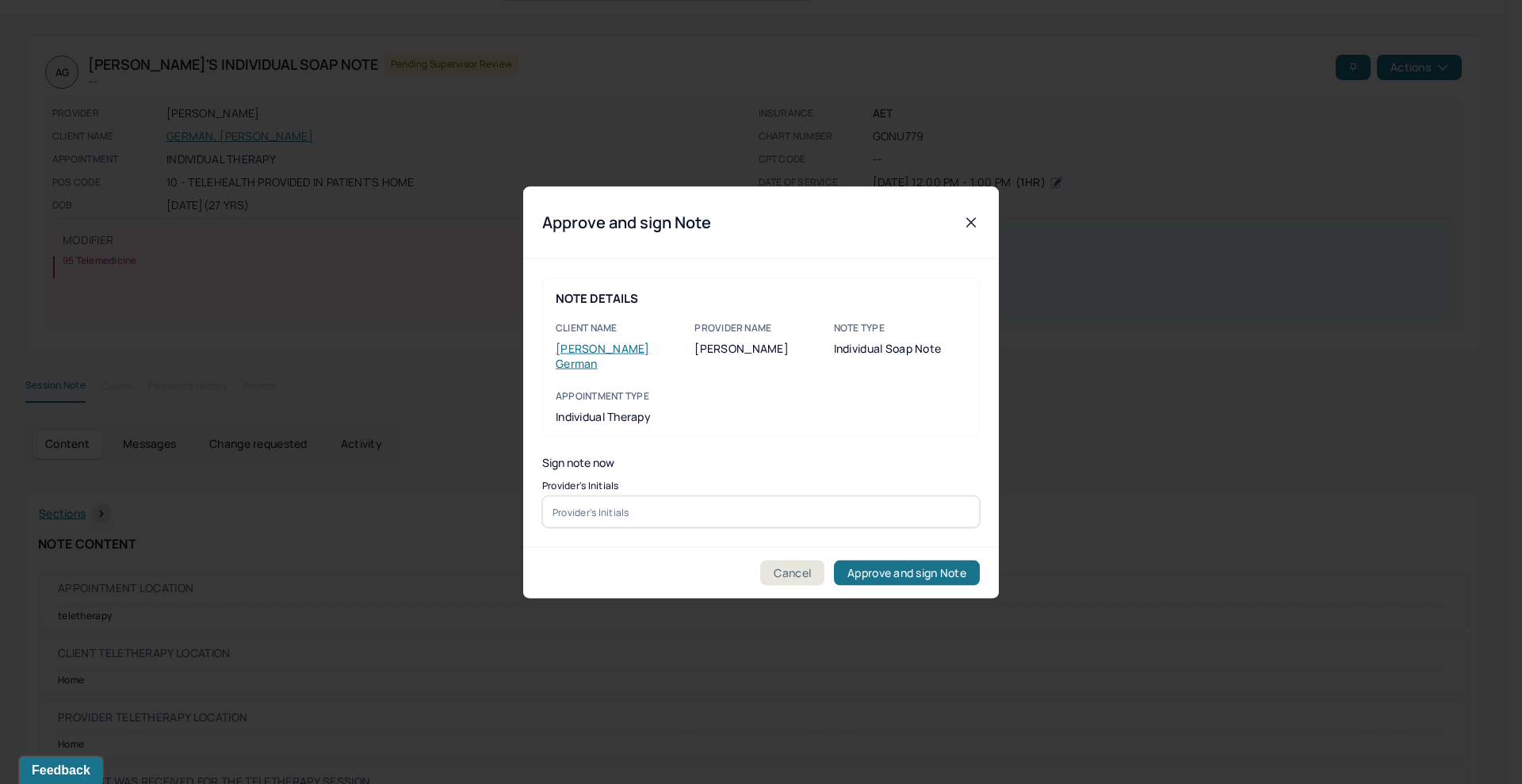 click at bounding box center (761, 512) 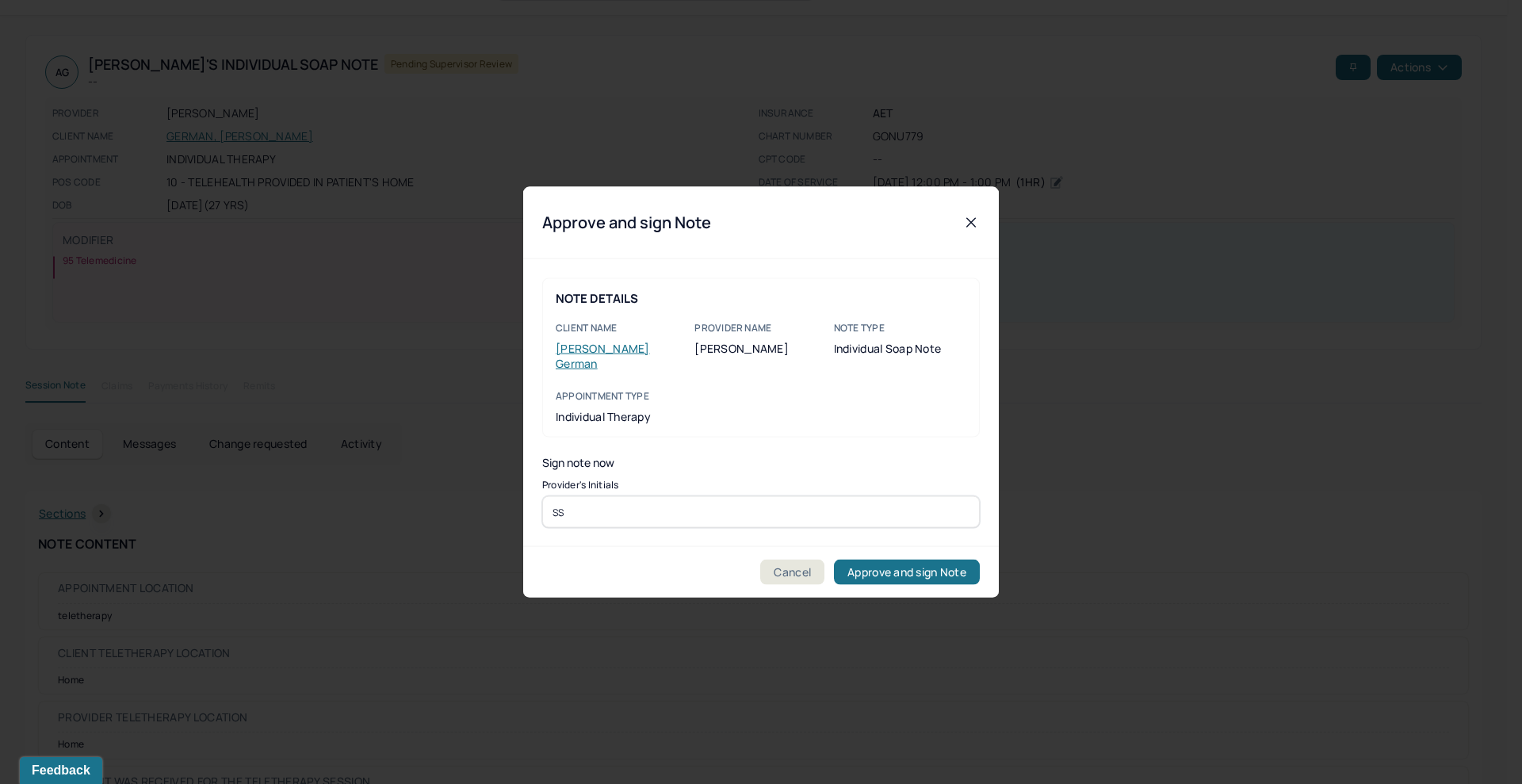 type on "SS" 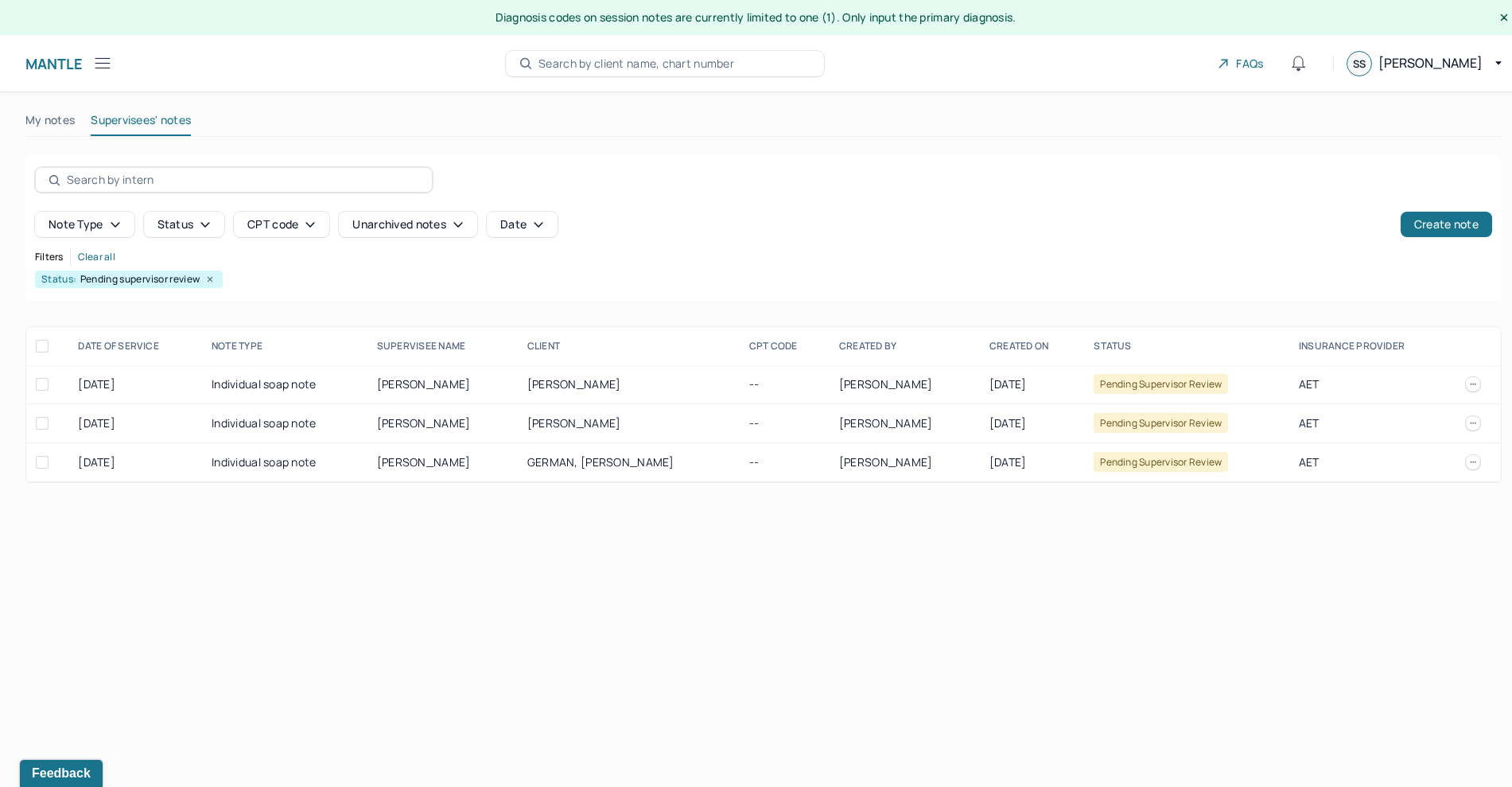 scroll, scrollTop: 0, scrollLeft: 0, axis: both 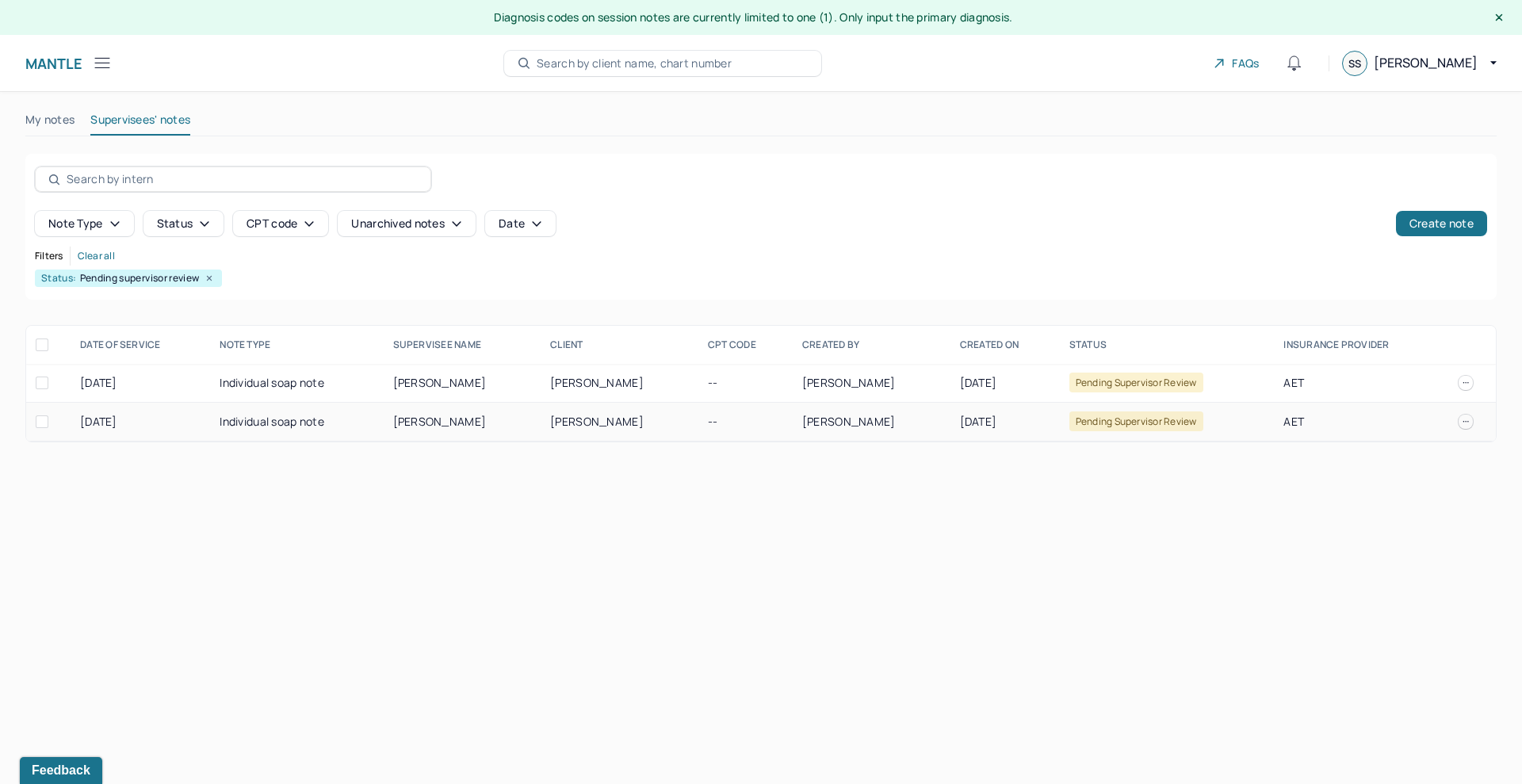 click on "[PERSON_NAME]" at bounding box center (597, 421) 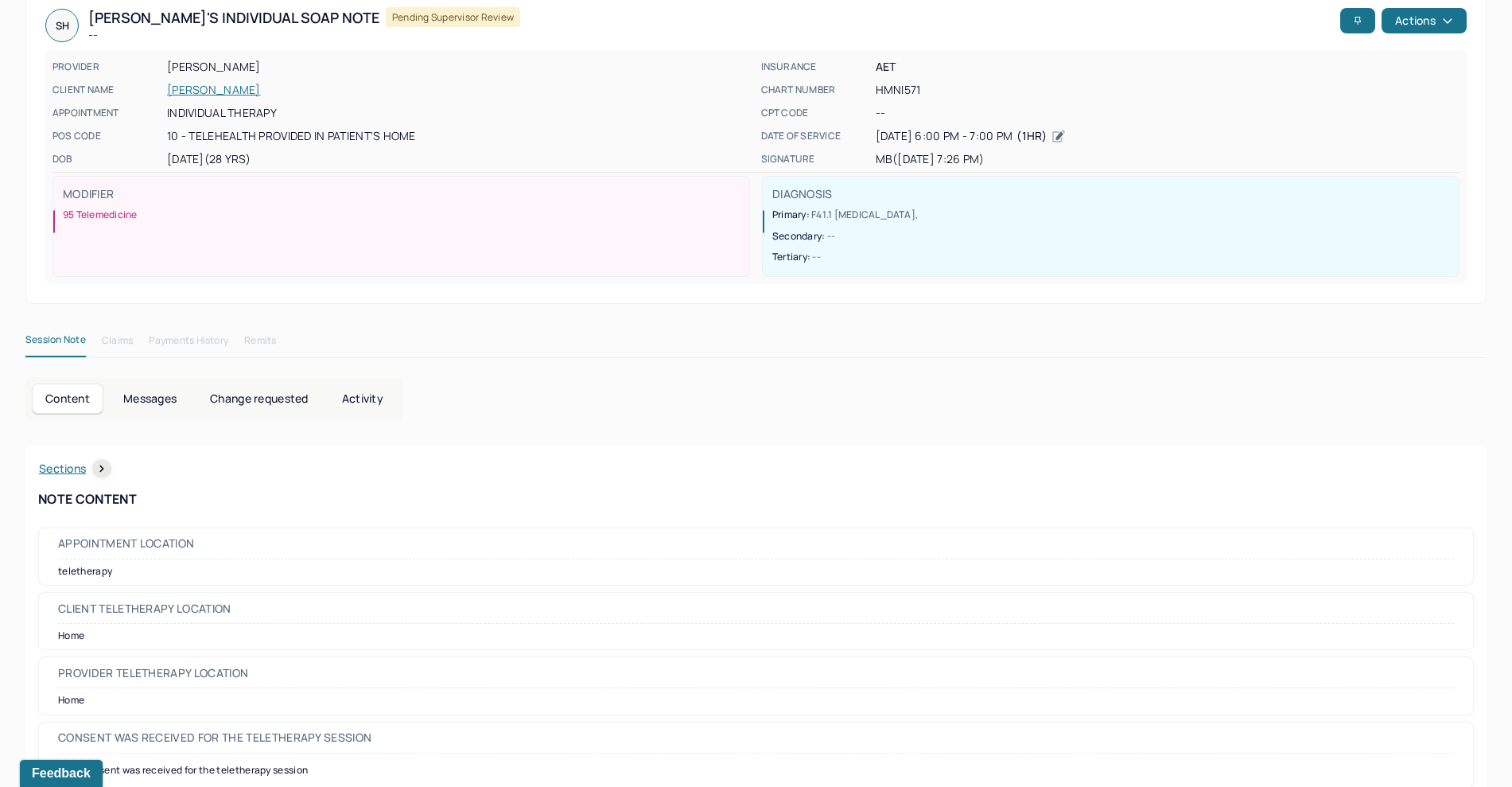 scroll, scrollTop: 0, scrollLeft: 0, axis: both 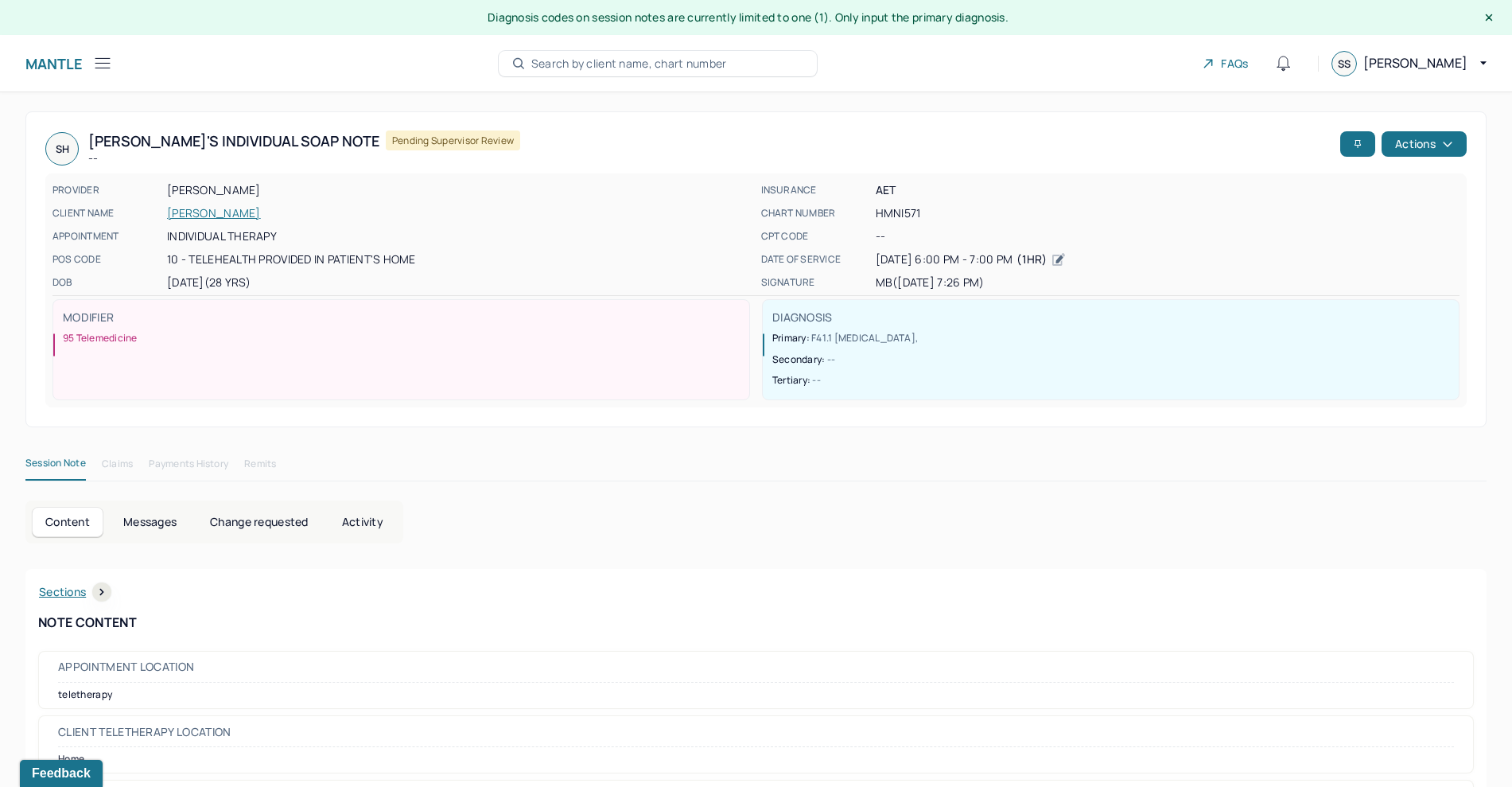 click on "SH [PERSON_NAME]'s   Individual soap note -- Pending supervisor review       Actions   PROVIDER [PERSON_NAME] CLIENT NAME [PERSON_NAME] APPOINTMENT Individual therapy POS CODE 10 - Telehealth Provided in Patient's Home DOB [DEMOGRAPHIC_DATA]  (28 Yrs) INSURANCE AET CHART NUMBER HMNI571 CPT CODE -- DATE OF SERVICE [DATE]   6:00 PM   -   7:00 PM ( 1hr )     SIGNATURE MB  ([DATE] 7:26 PM) MODIFIER 95 Telemedicine DIAGNOSIS Primary:   F41.1 [MEDICAL_DATA] ,  Secondary:   -- Tertiary:   --" at bounding box center [756, 269] 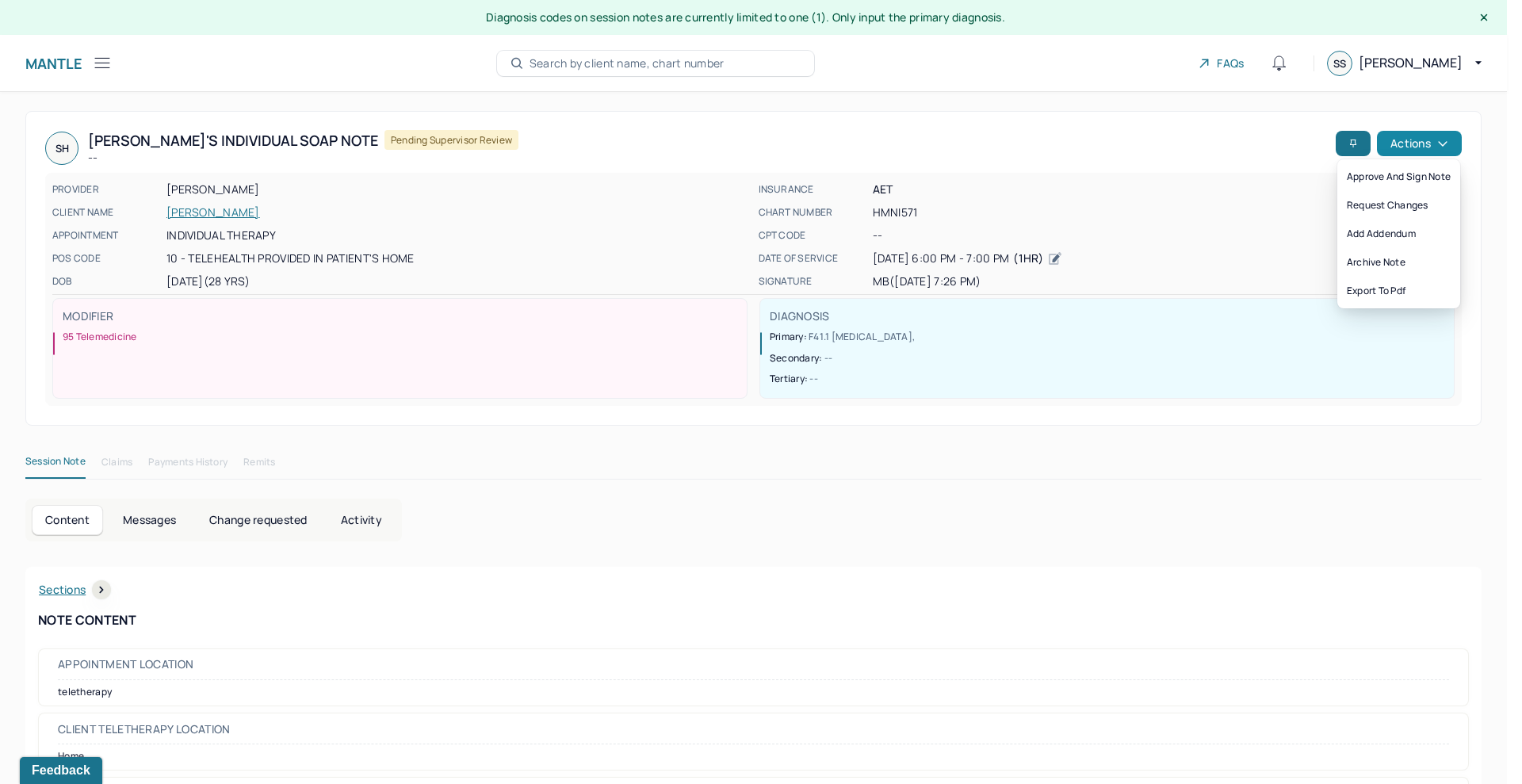 click on "Actions" at bounding box center (1419, 143) 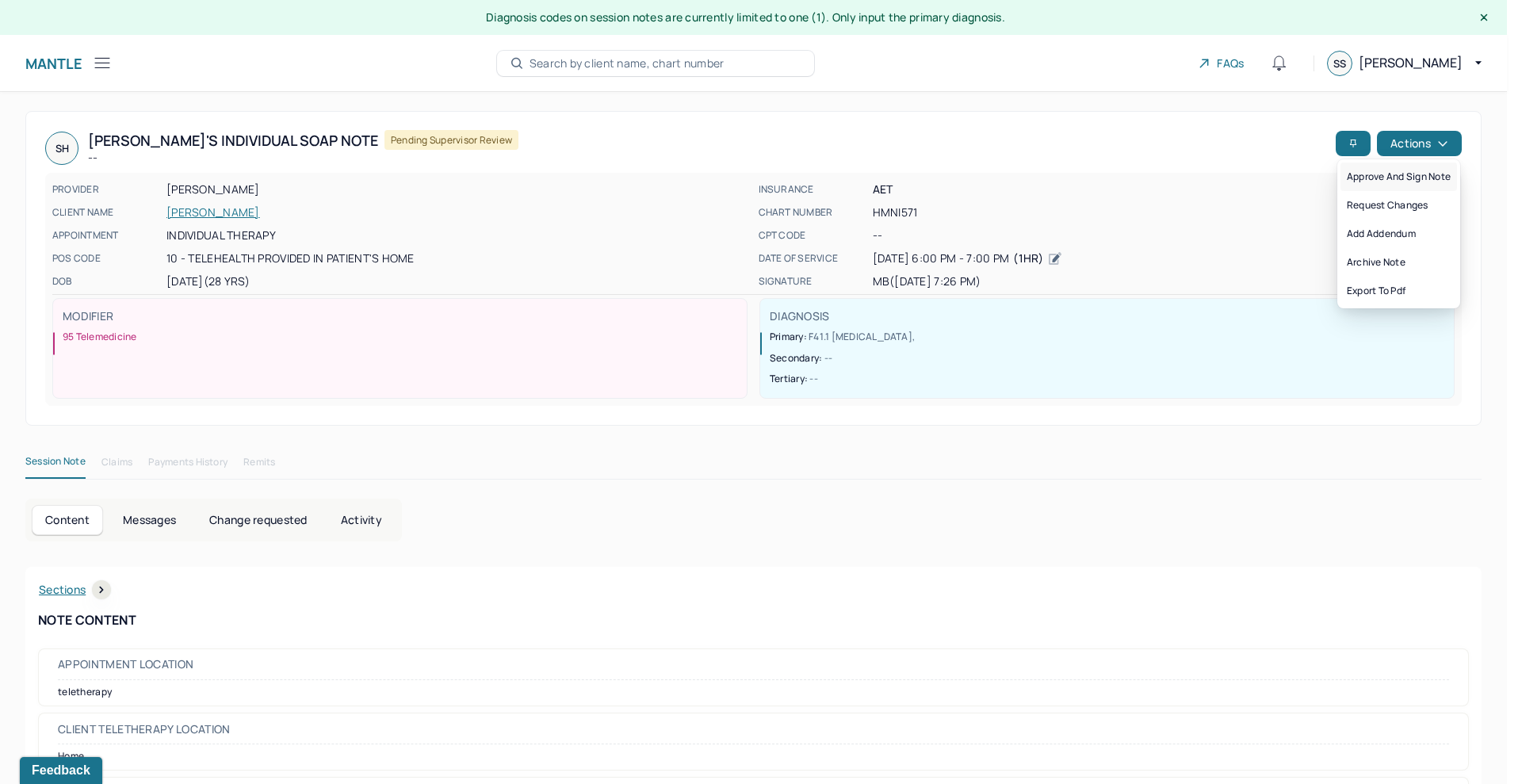 click on "Approve and sign note" at bounding box center (1398, 177) 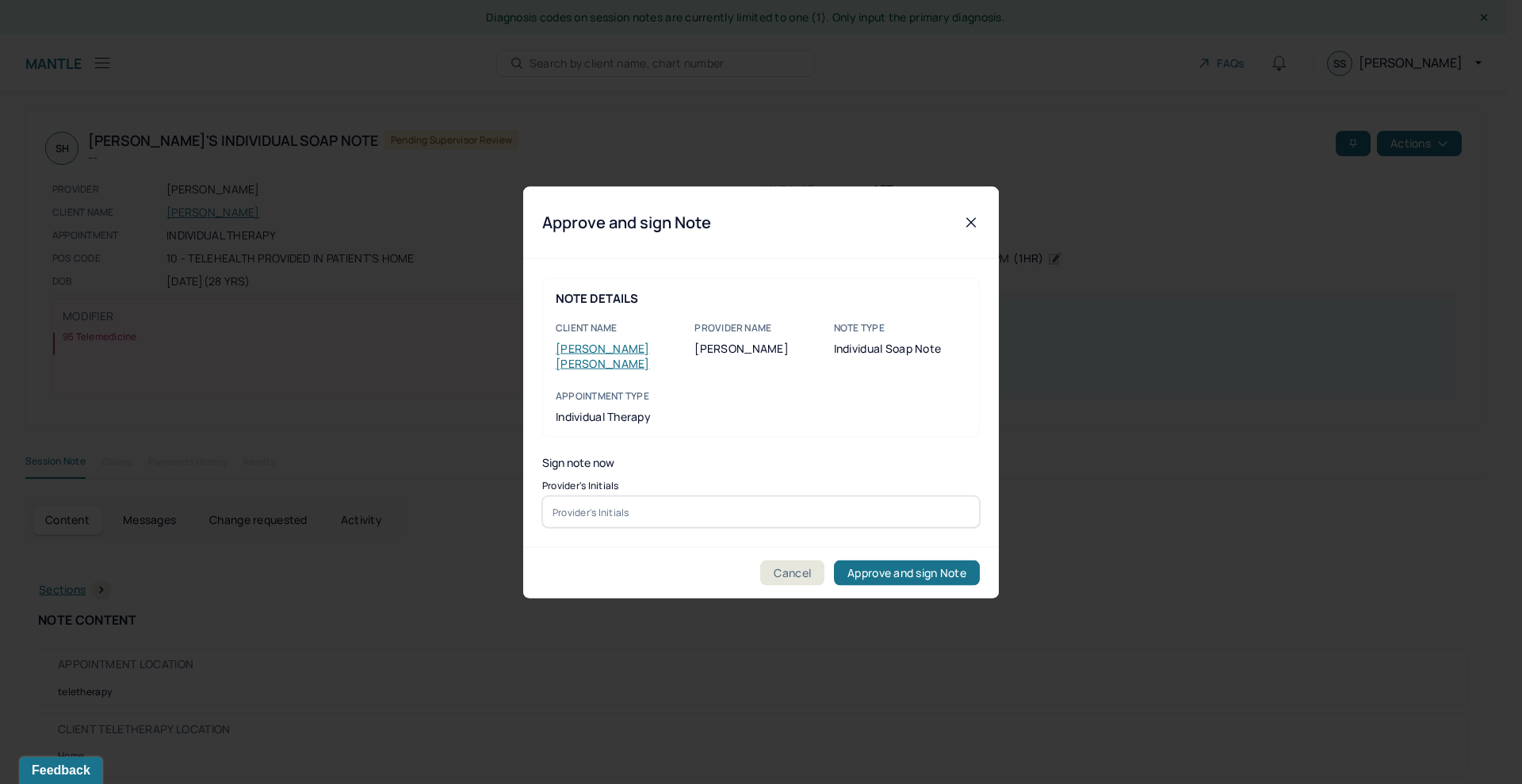 click at bounding box center (761, 512) 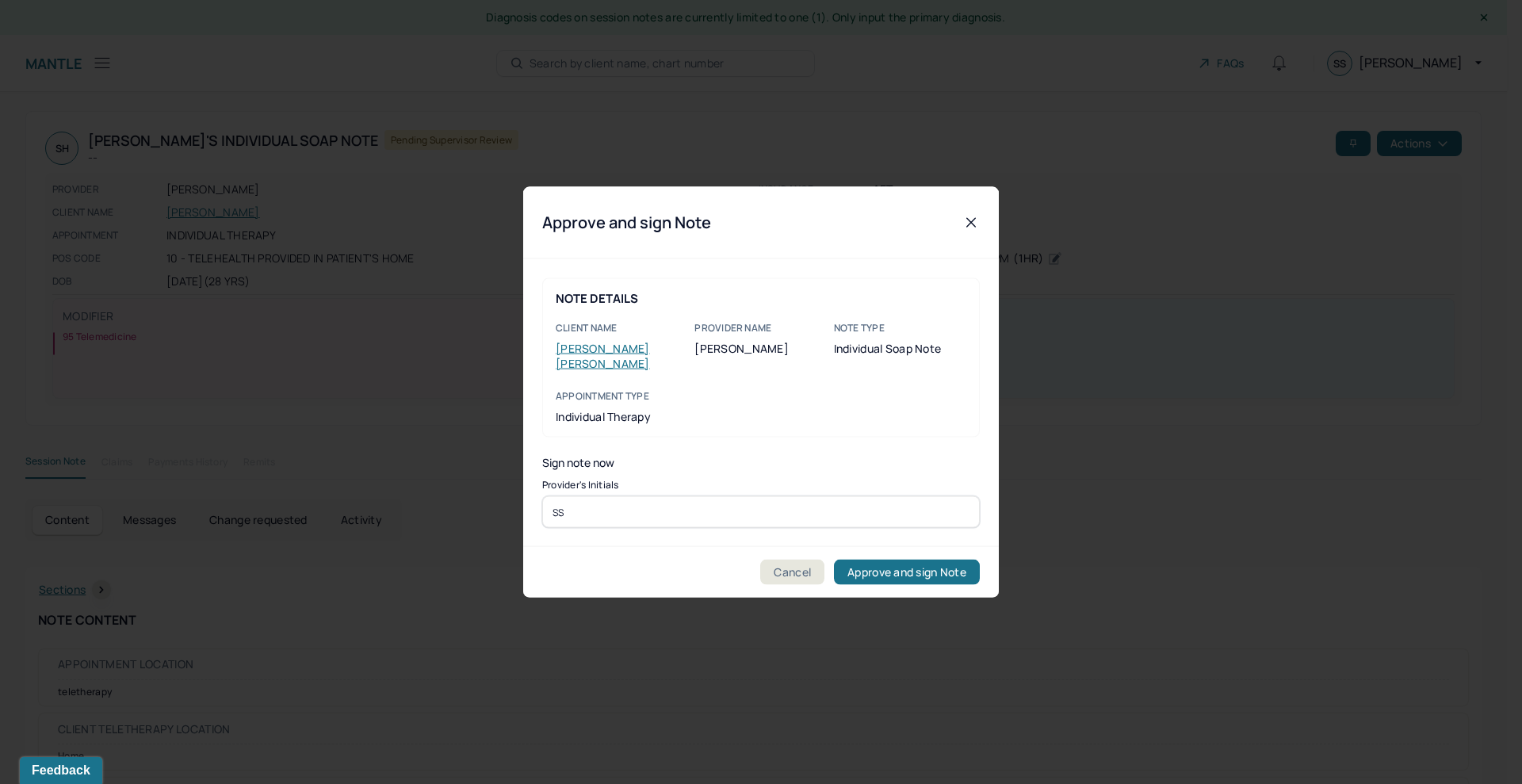 type on "SS" 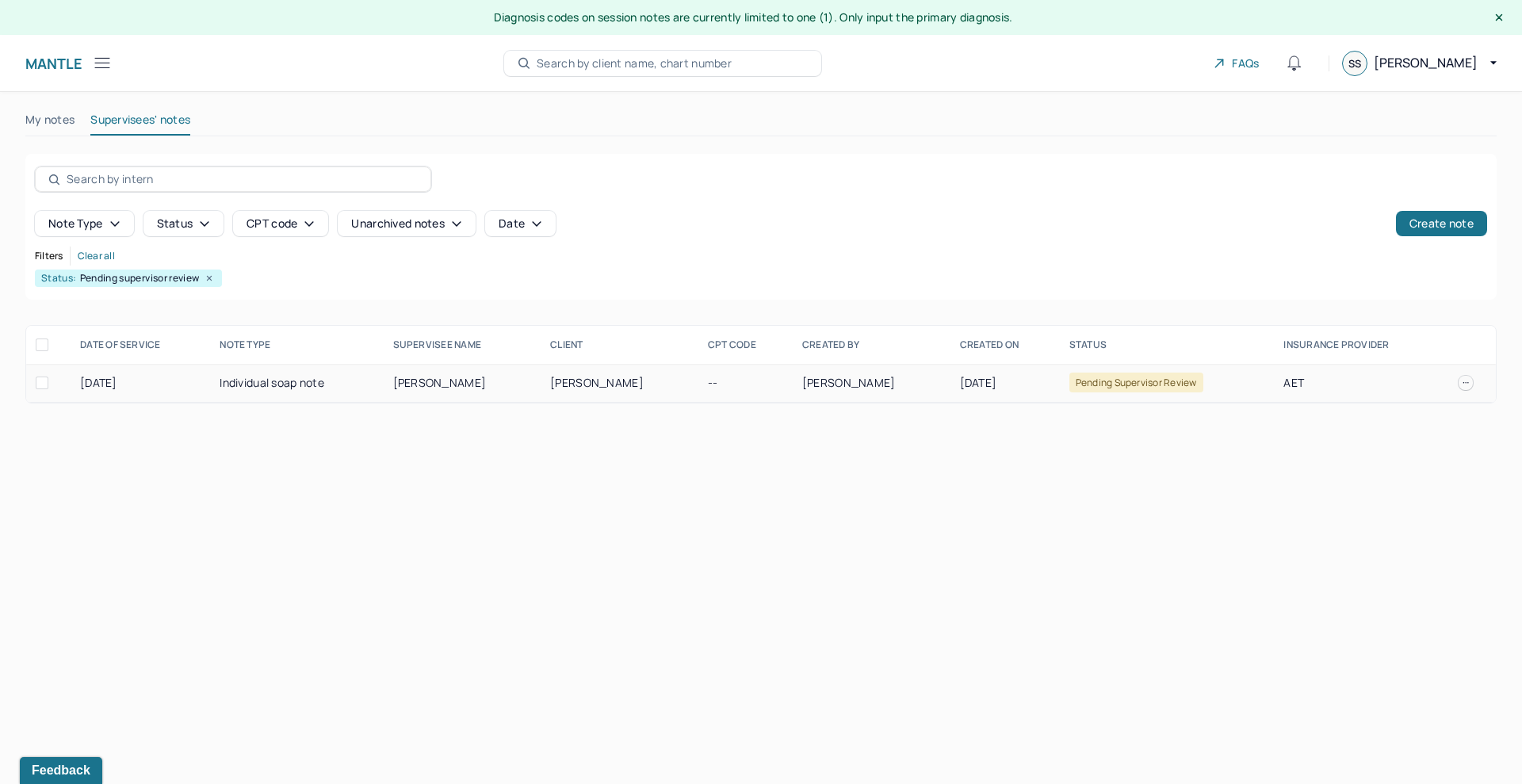 click on "[PERSON_NAME]" at bounding box center (619, 383) 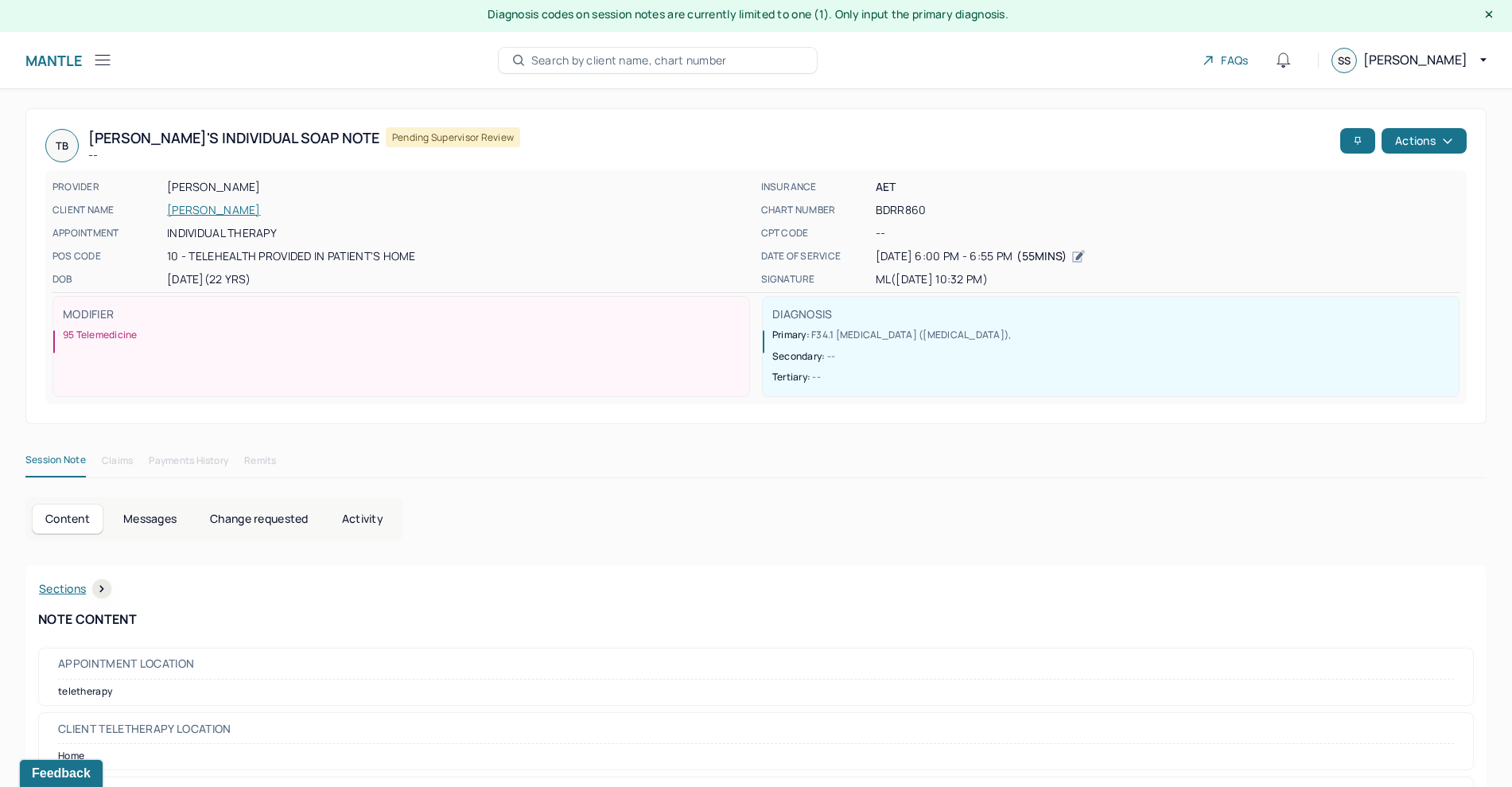 scroll, scrollTop: 0, scrollLeft: 0, axis: both 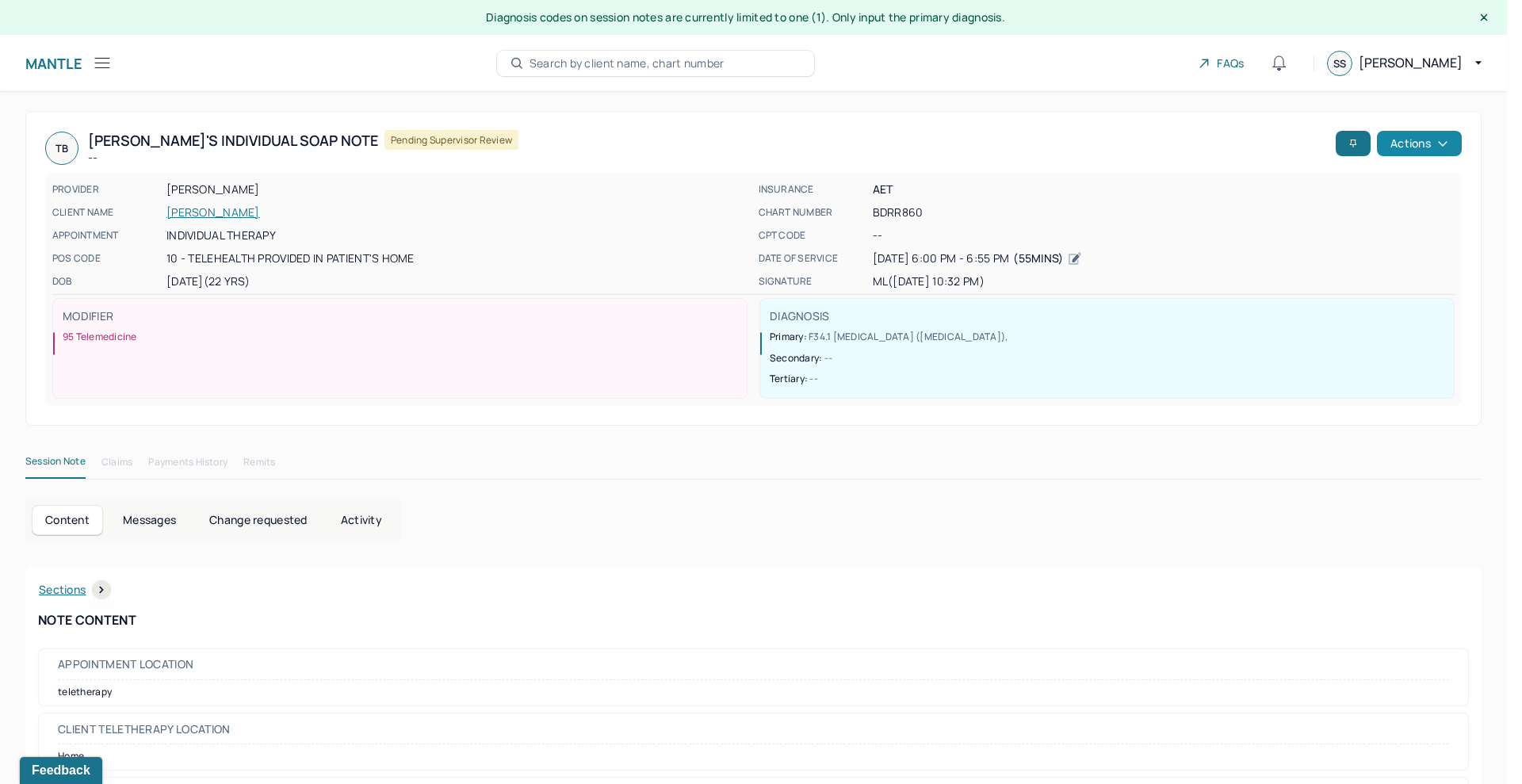 click on "Actions" at bounding box center (1419, 143) 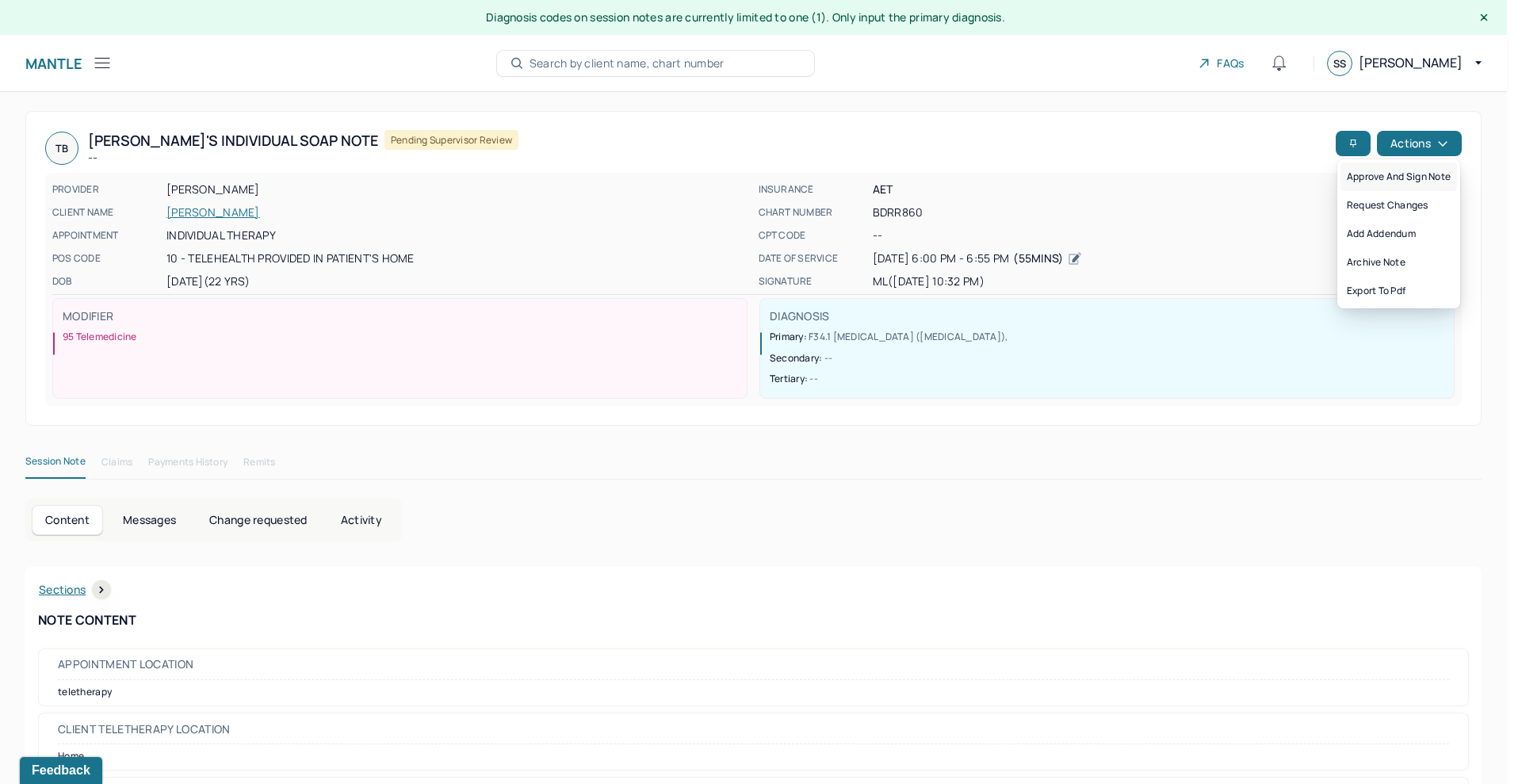 click on "Approve and sign note" at bounding box center (1398, 177) 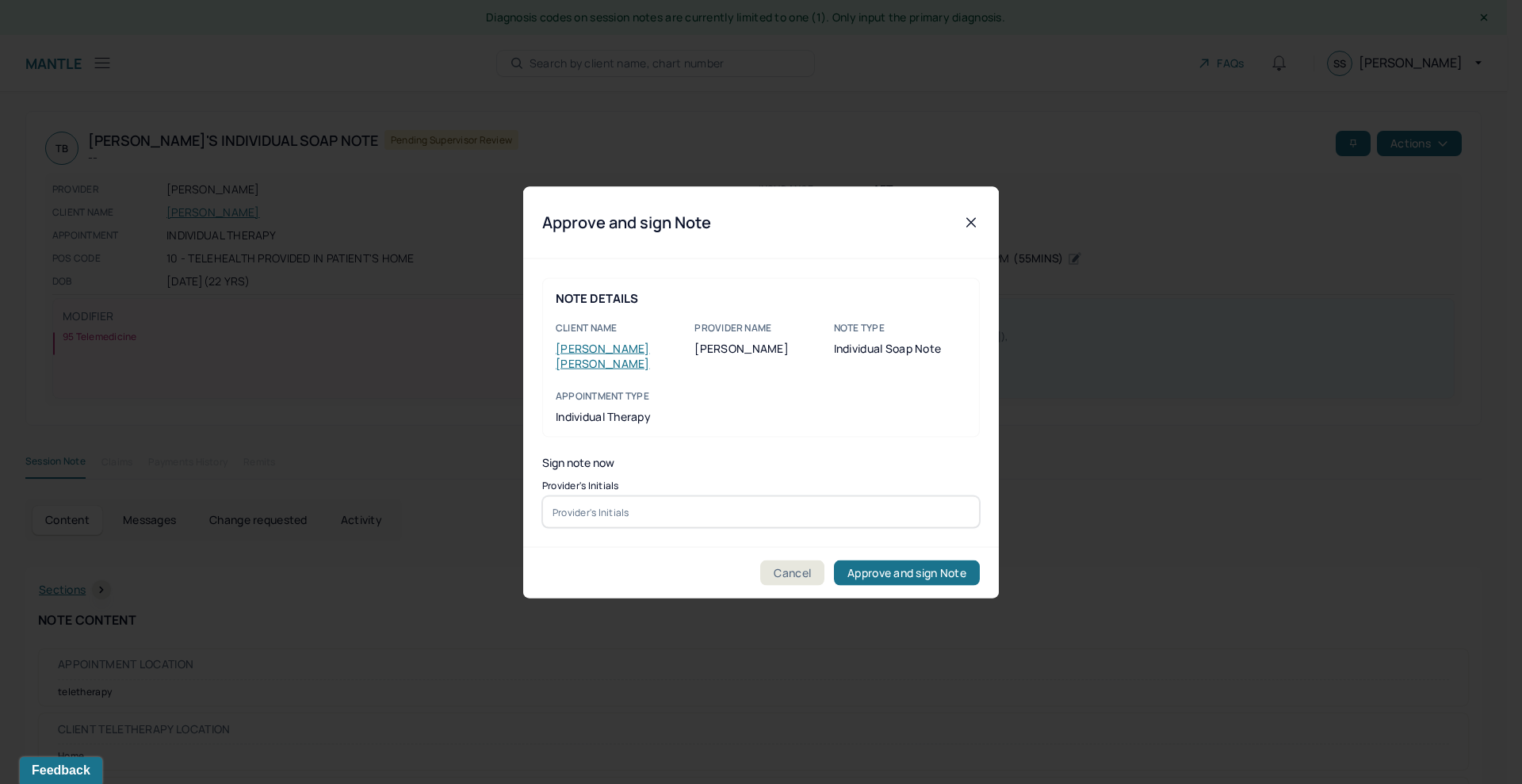 click at bounding box center [761, 512] 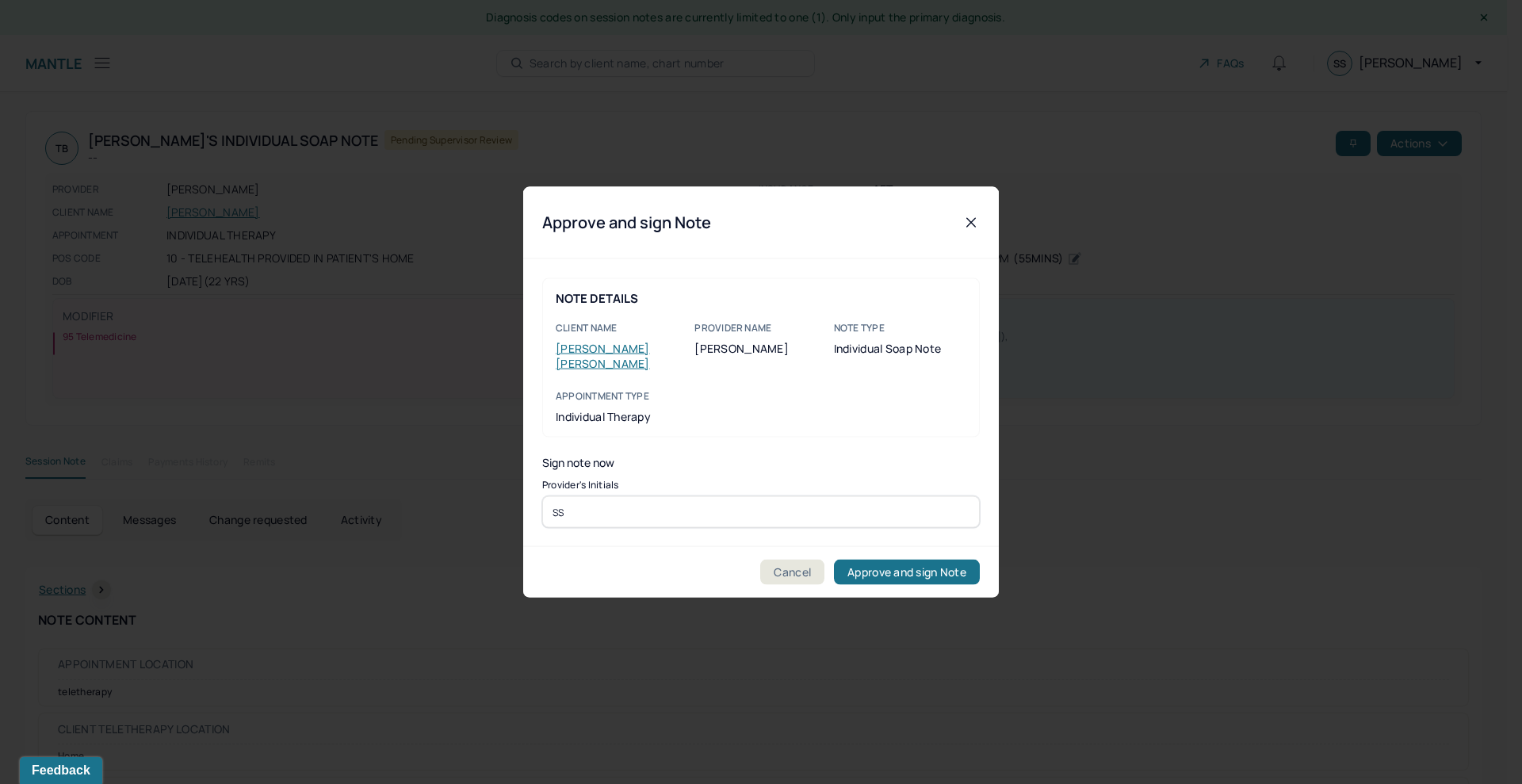 type on "SS" 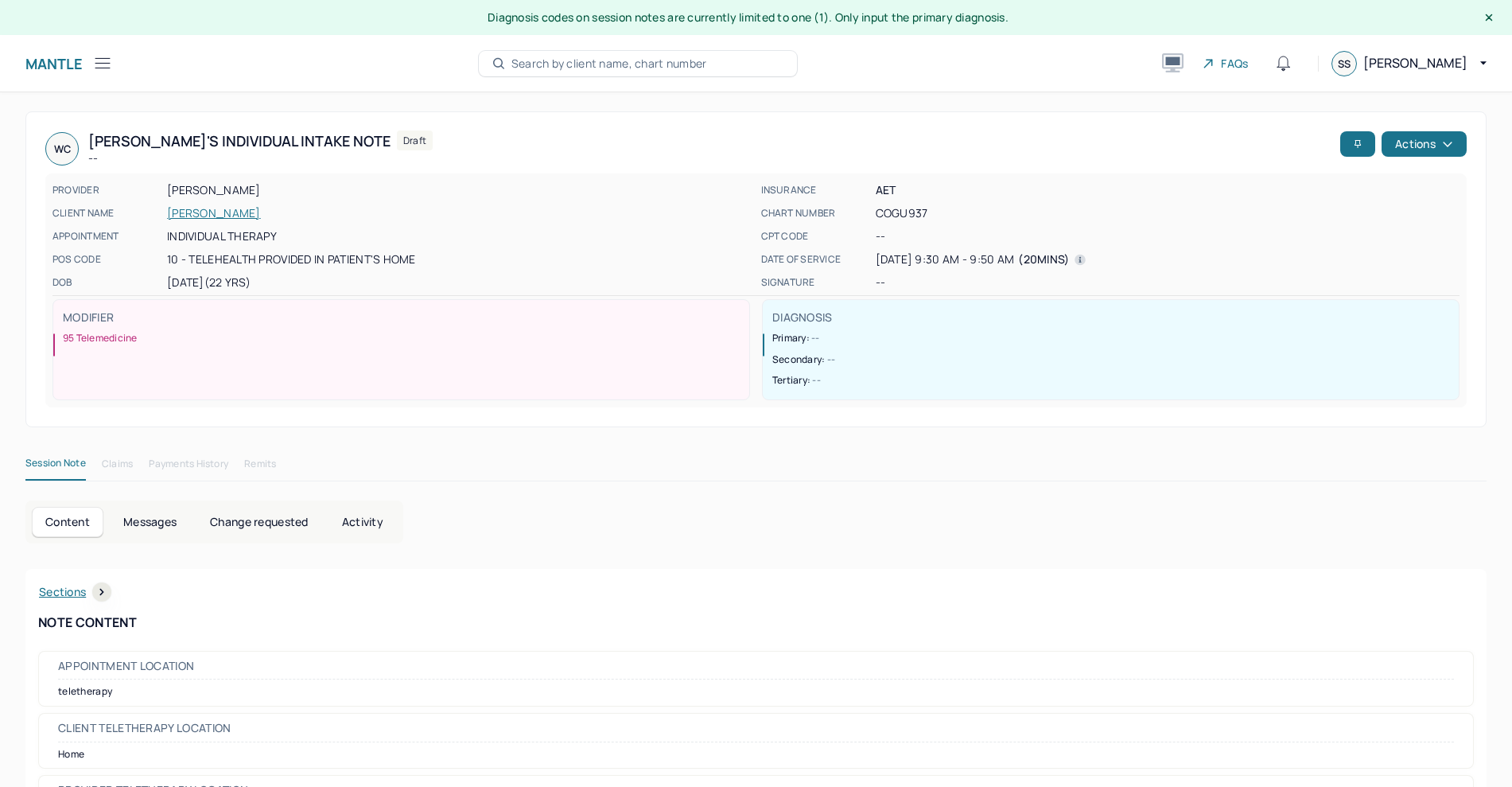scroll, scrollTop: 0, scrollLeft: 0, axis: both 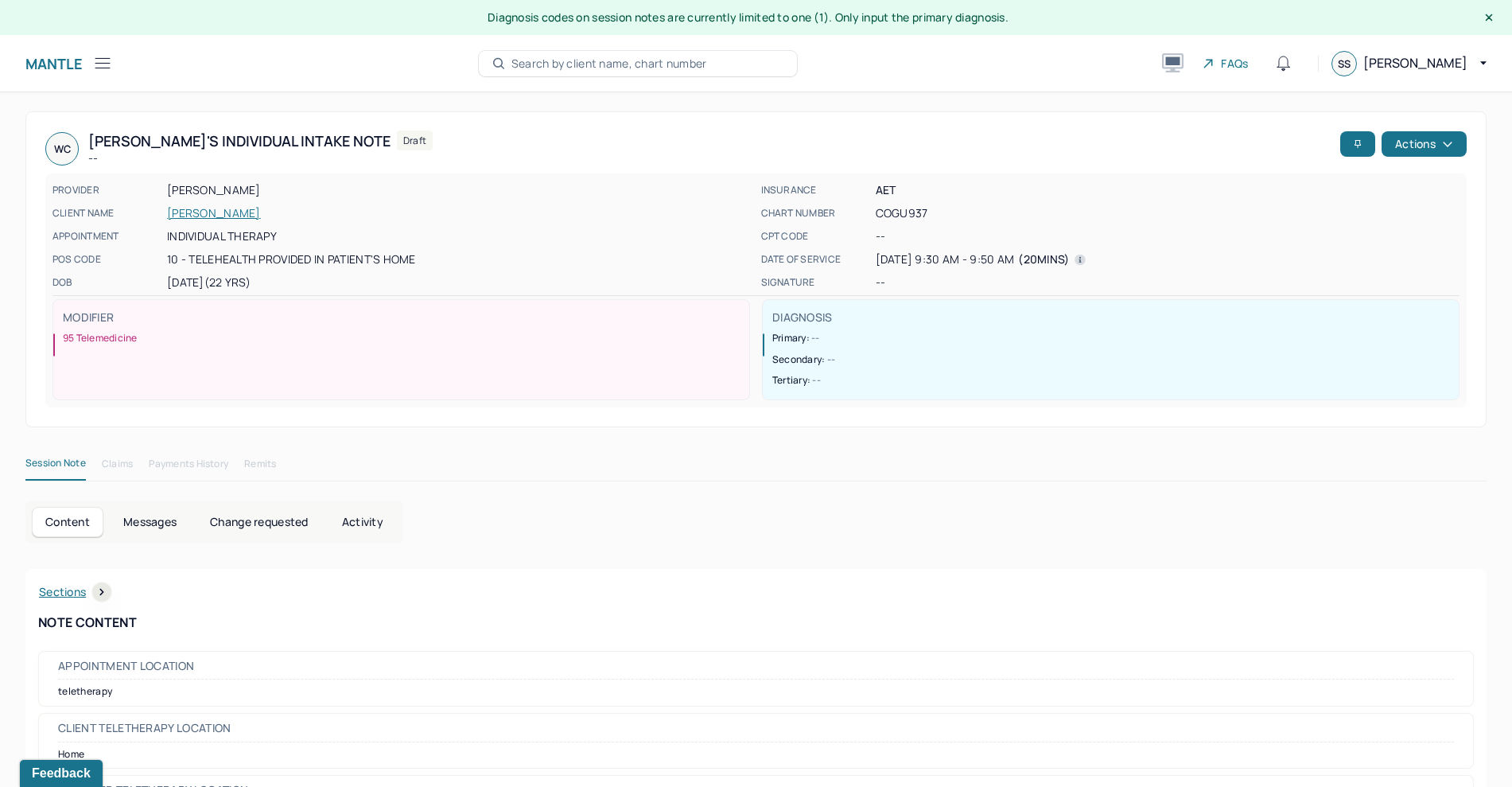 click on "[DATE]  (22 Yrs)" at bounding box center (459, 282) 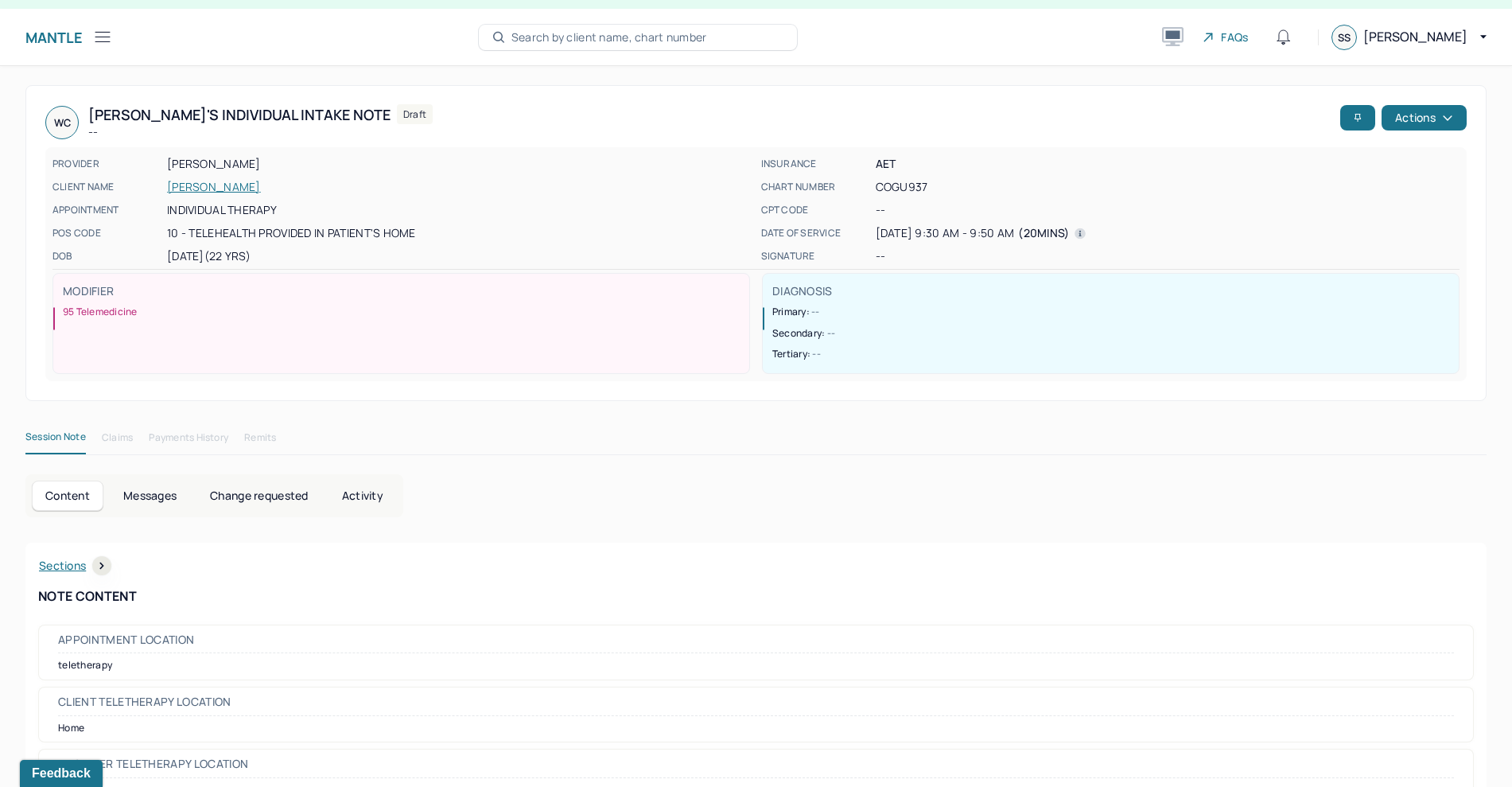 scroll, scrollTop: 0, scrollLeft: 0, axis: both 